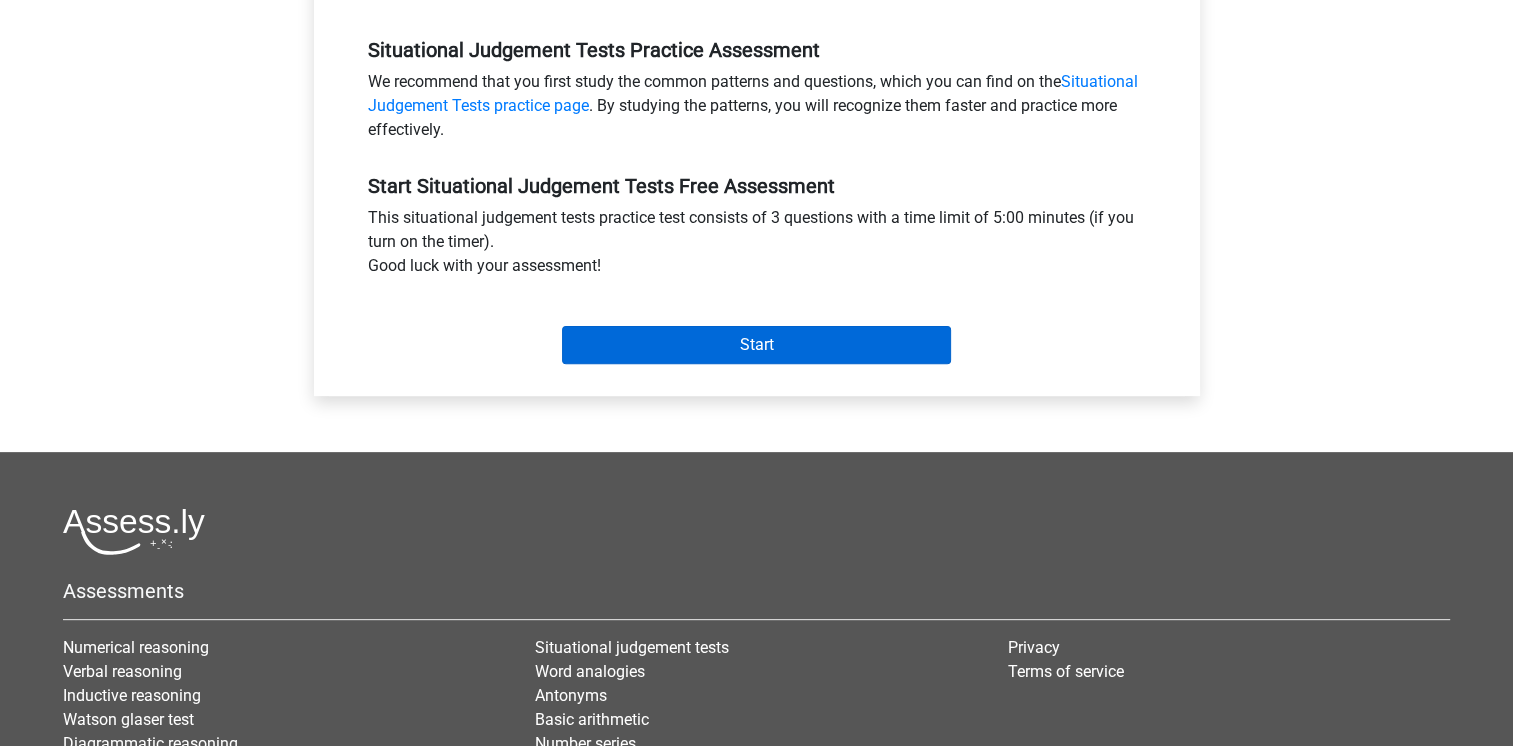 scroll, scrollTop: 500, scrollLeft: 0, axis: vertical 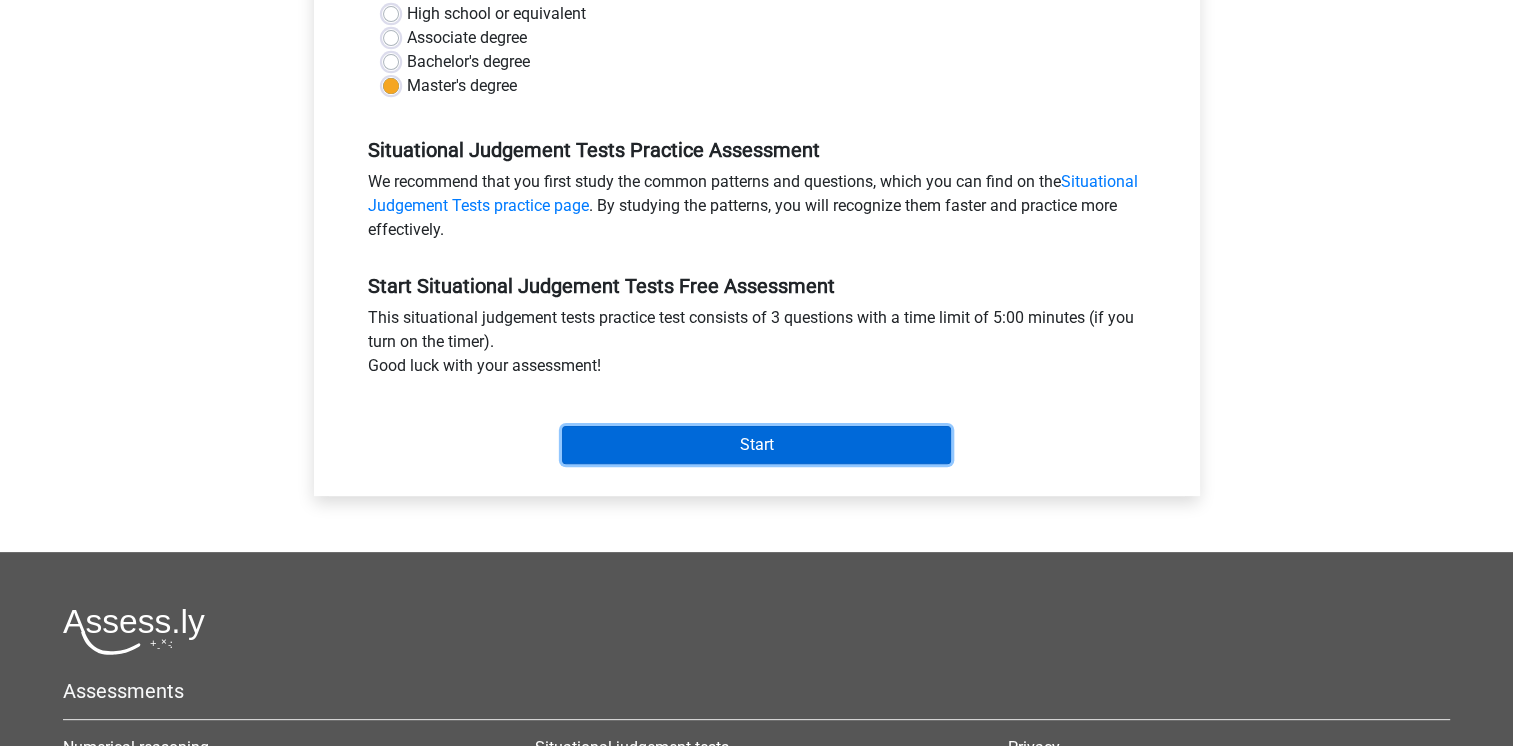 click on "Start" at bounding box center (756, 445) 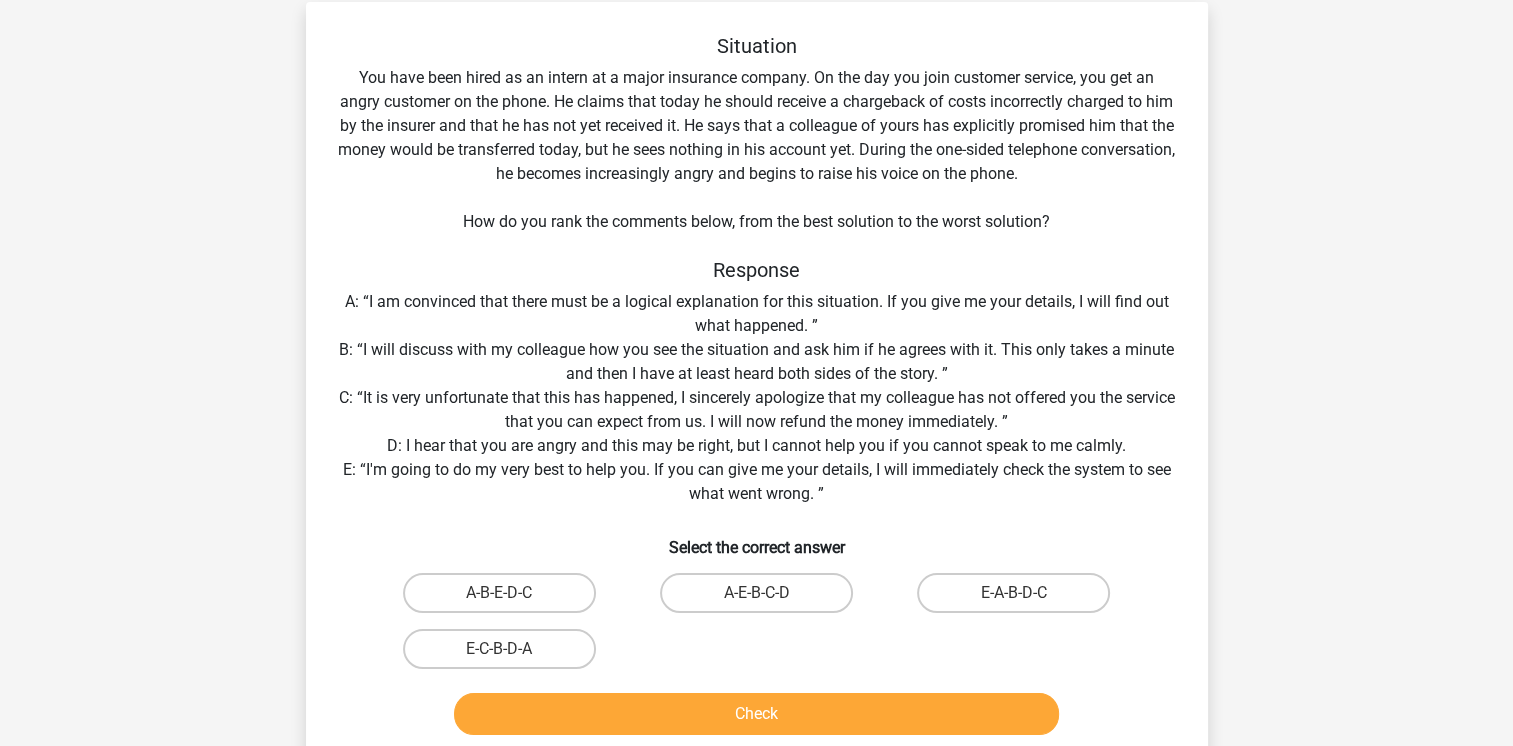 scroll, scrollTop: 0, scrollLeft: 0, axis: both 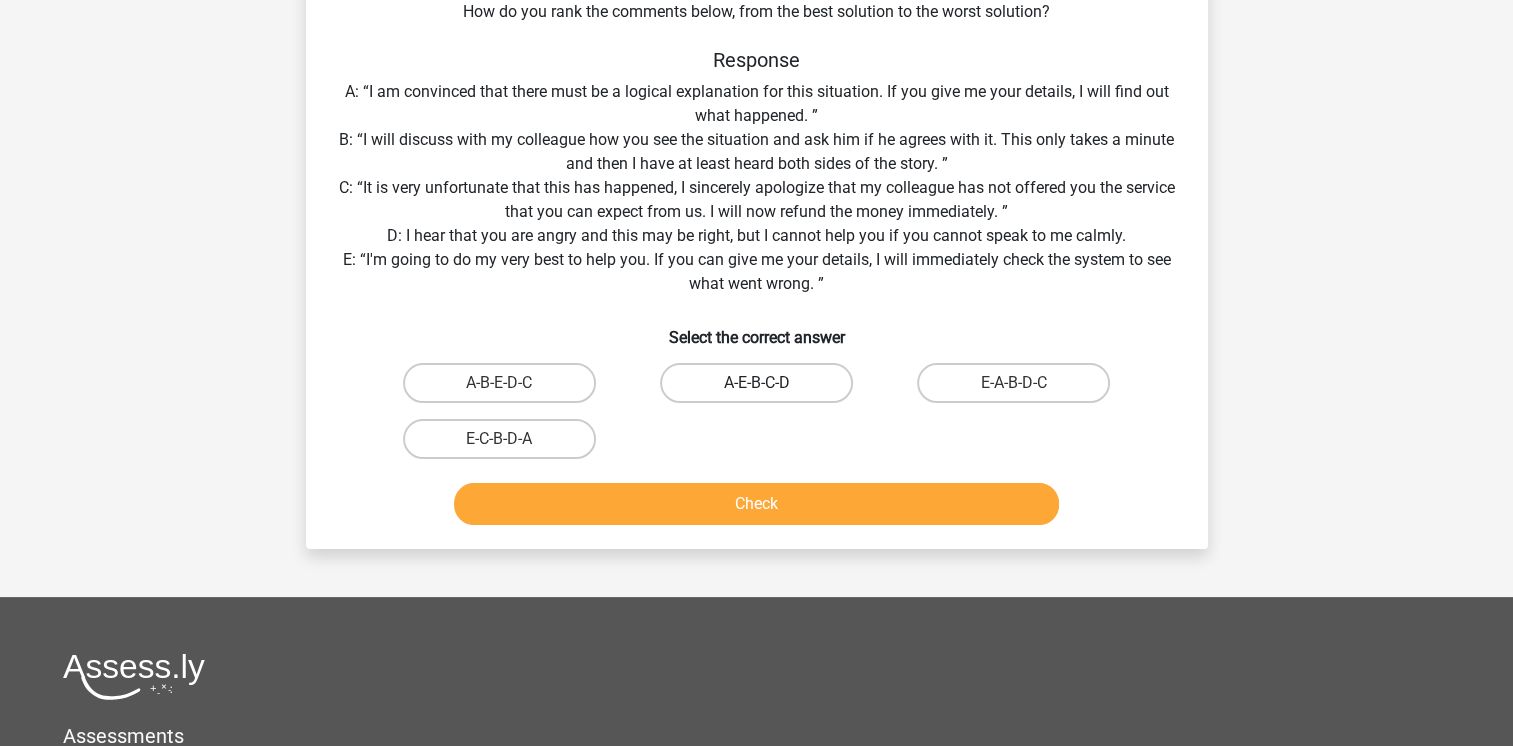 click on "A-E-B-C-D" at bounding box center (756, 383) 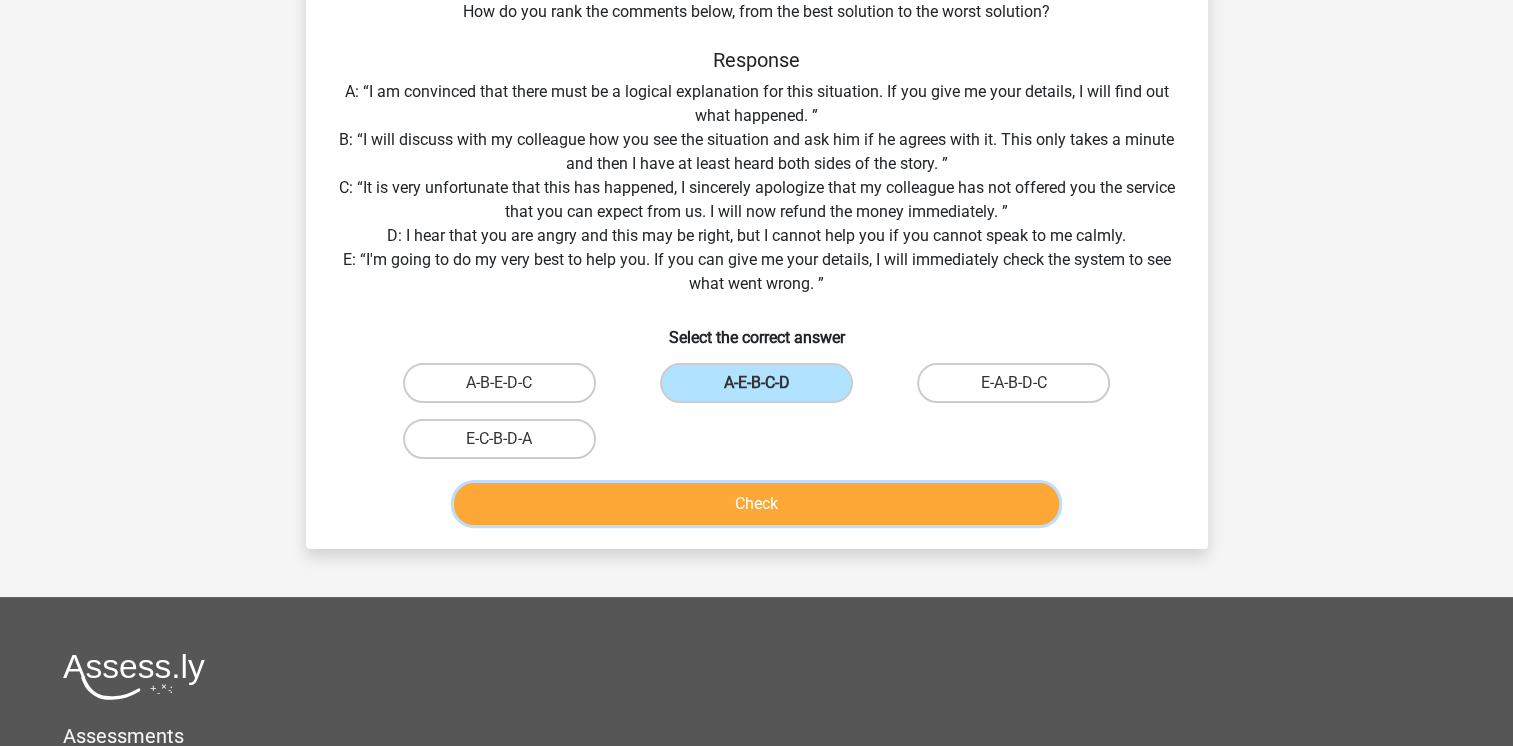 click on "Check" at bounding box center (756, 504) 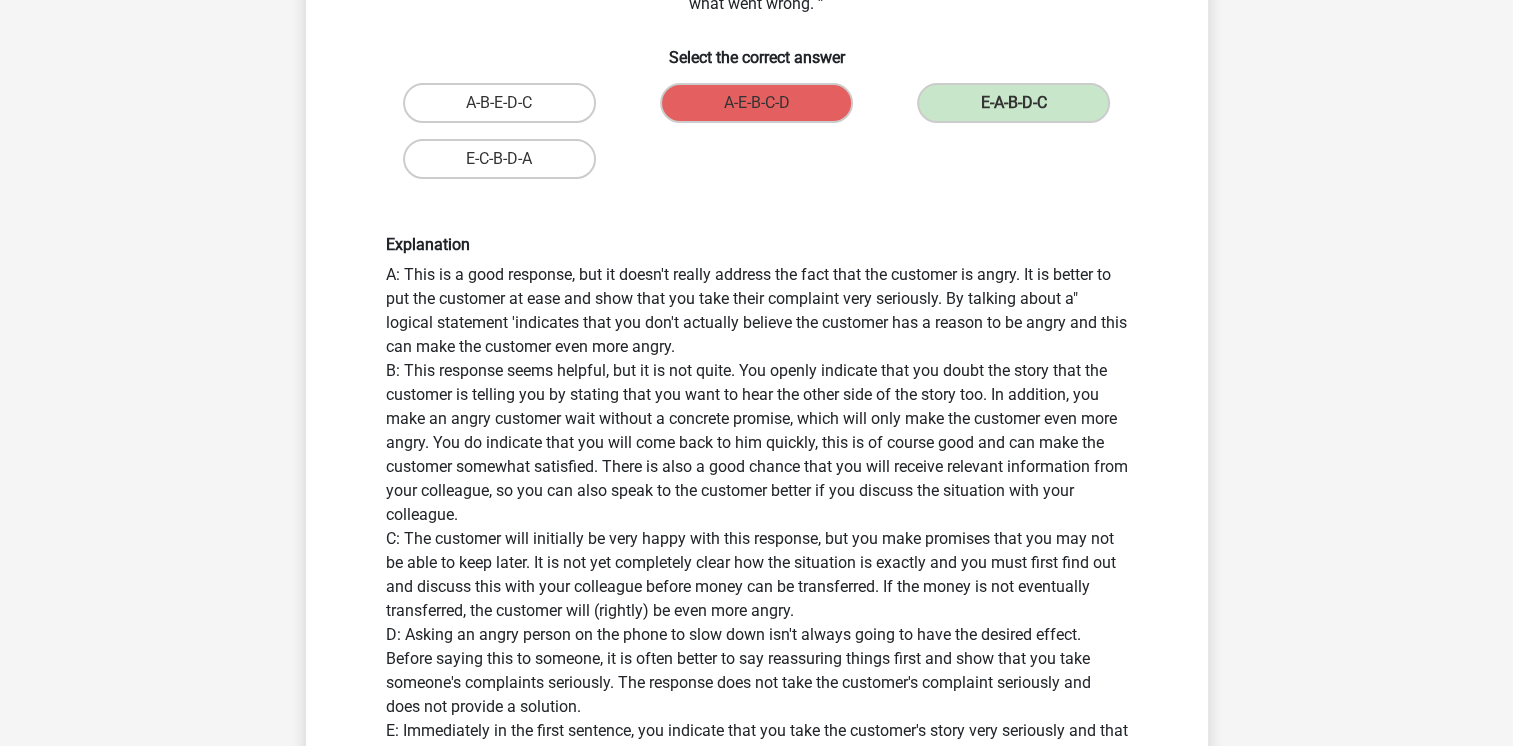 scroll, scrollTop: 300, scrollLeft: 0, axis: vertical 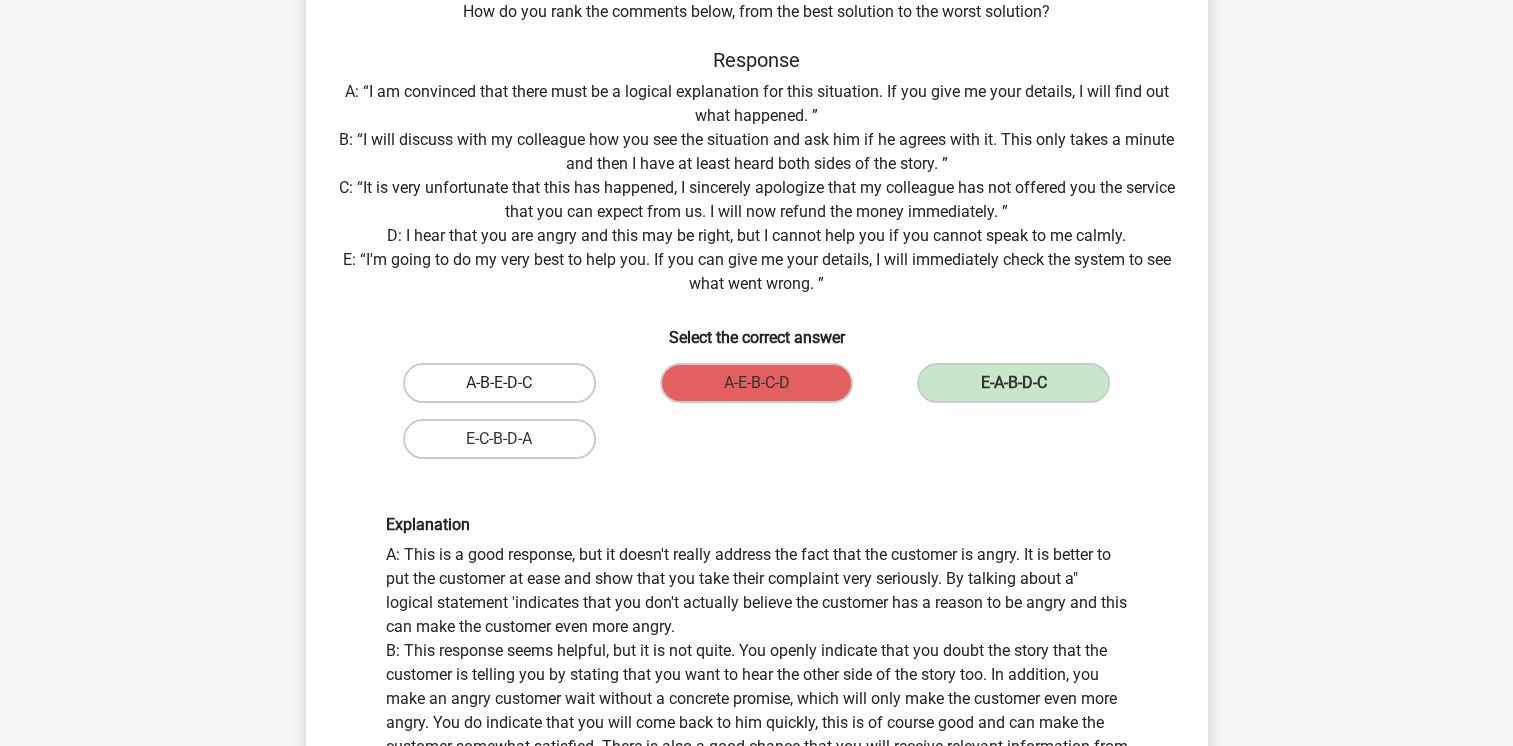 click on "A-B-E-D-C" at bounding box center (499, 383) 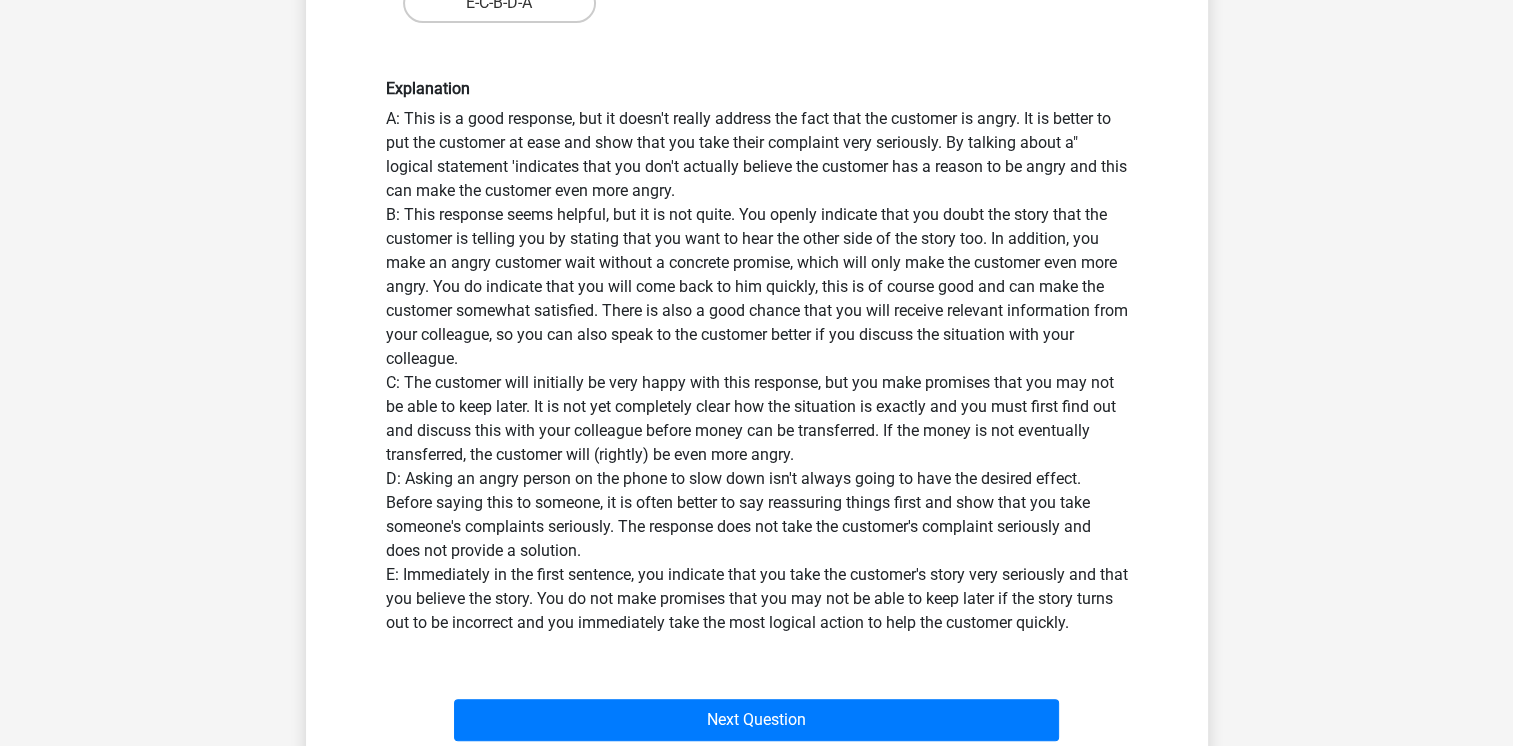 scroll, scrollTop: 700, scrollLeft: 0, axis: vertical 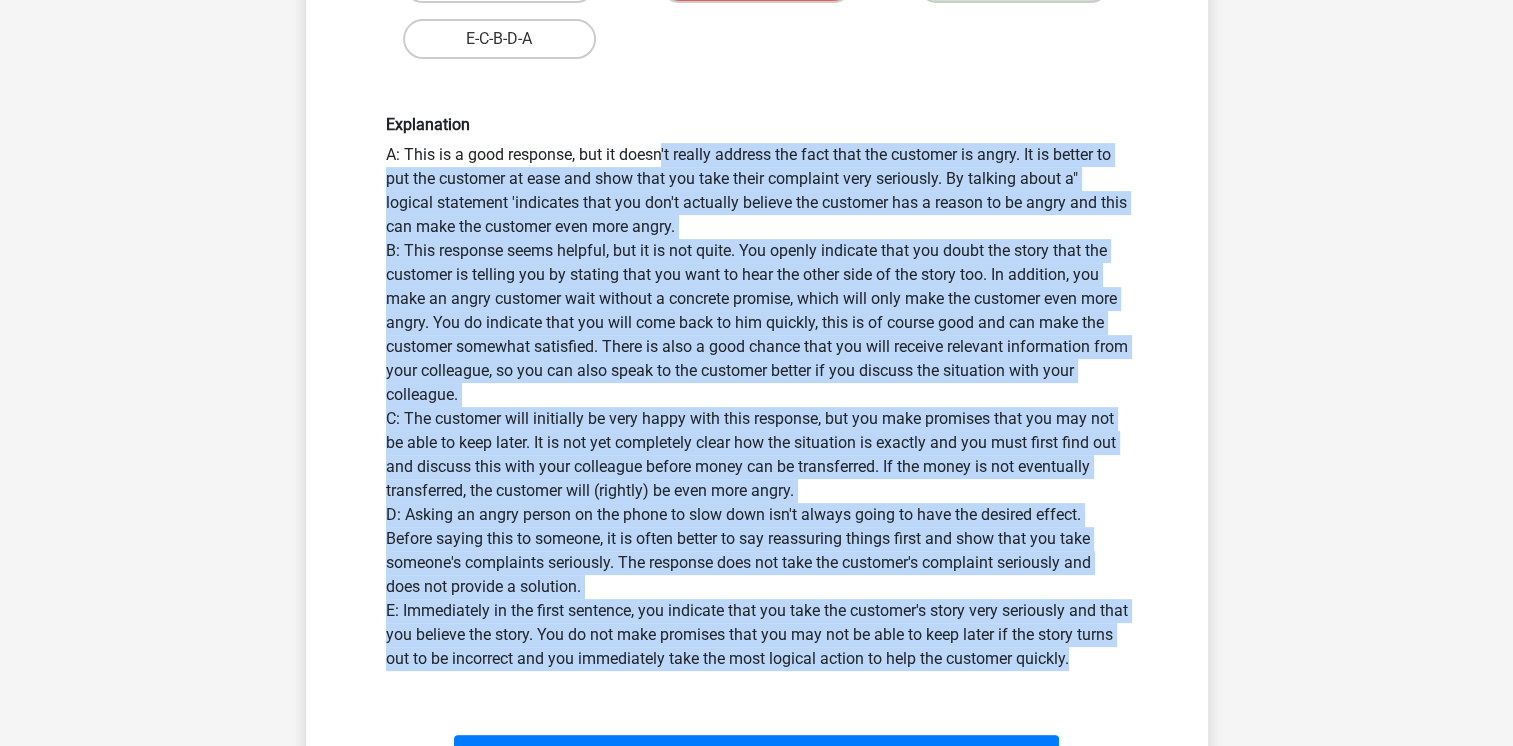 drag, startPoint x: 402, startPoint y: 152, endPoint x: 1119, endPoint y: 669, distance: 883.9559 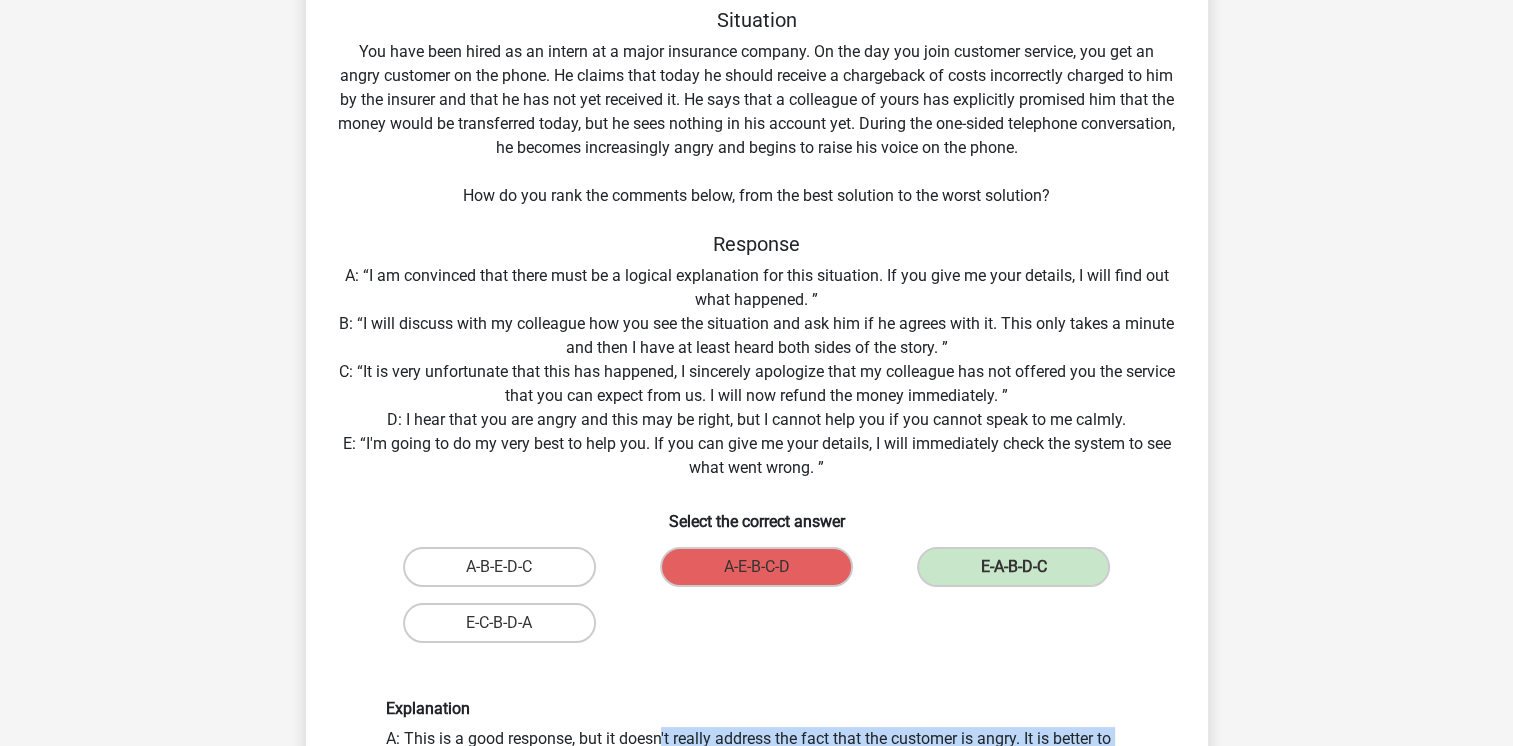 scroll, scrollTop: 0, scrollLeft: 0, axis: both 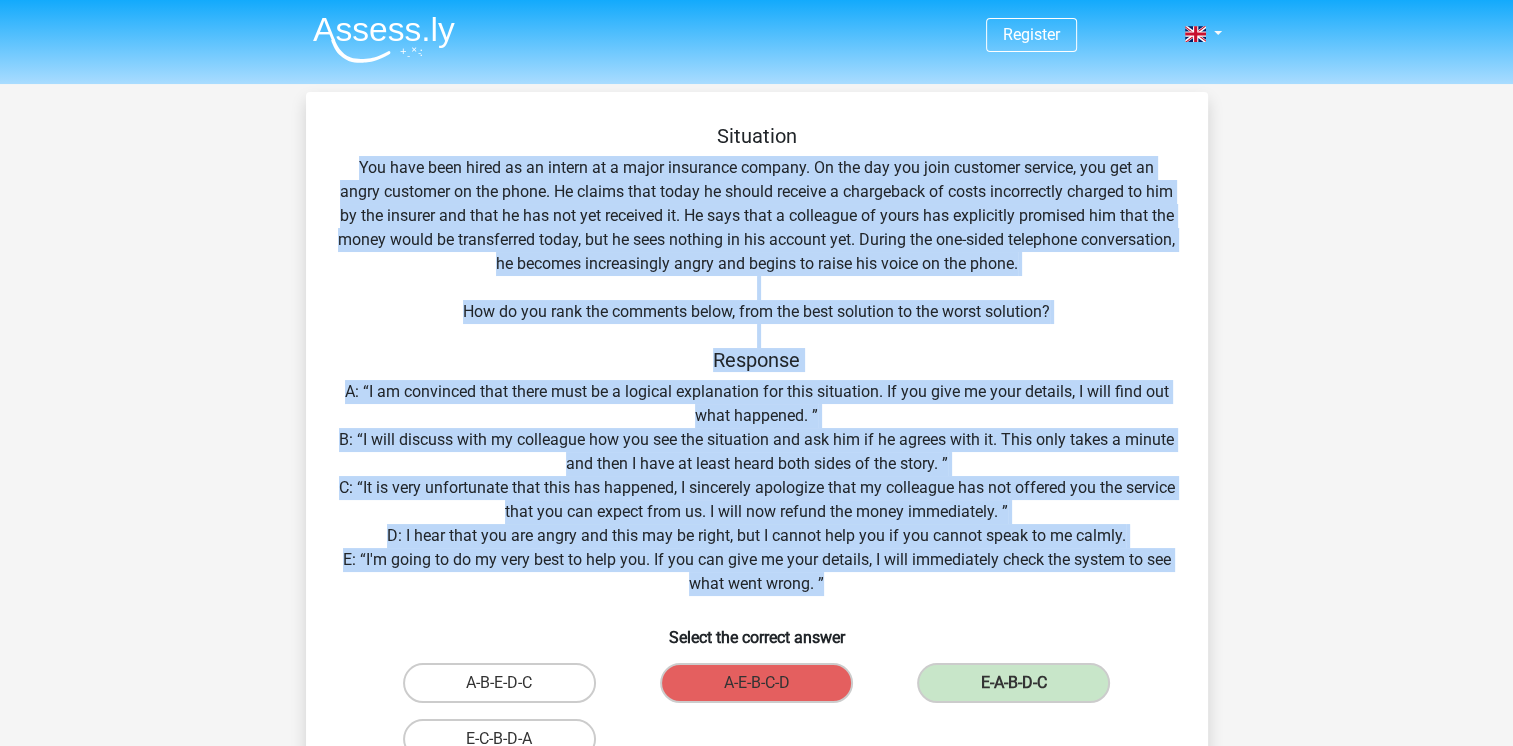 drag, startPoint x: 362, startPoint y: 168, endPoint x: 829, endPoint y: 594, distance: 632.1115 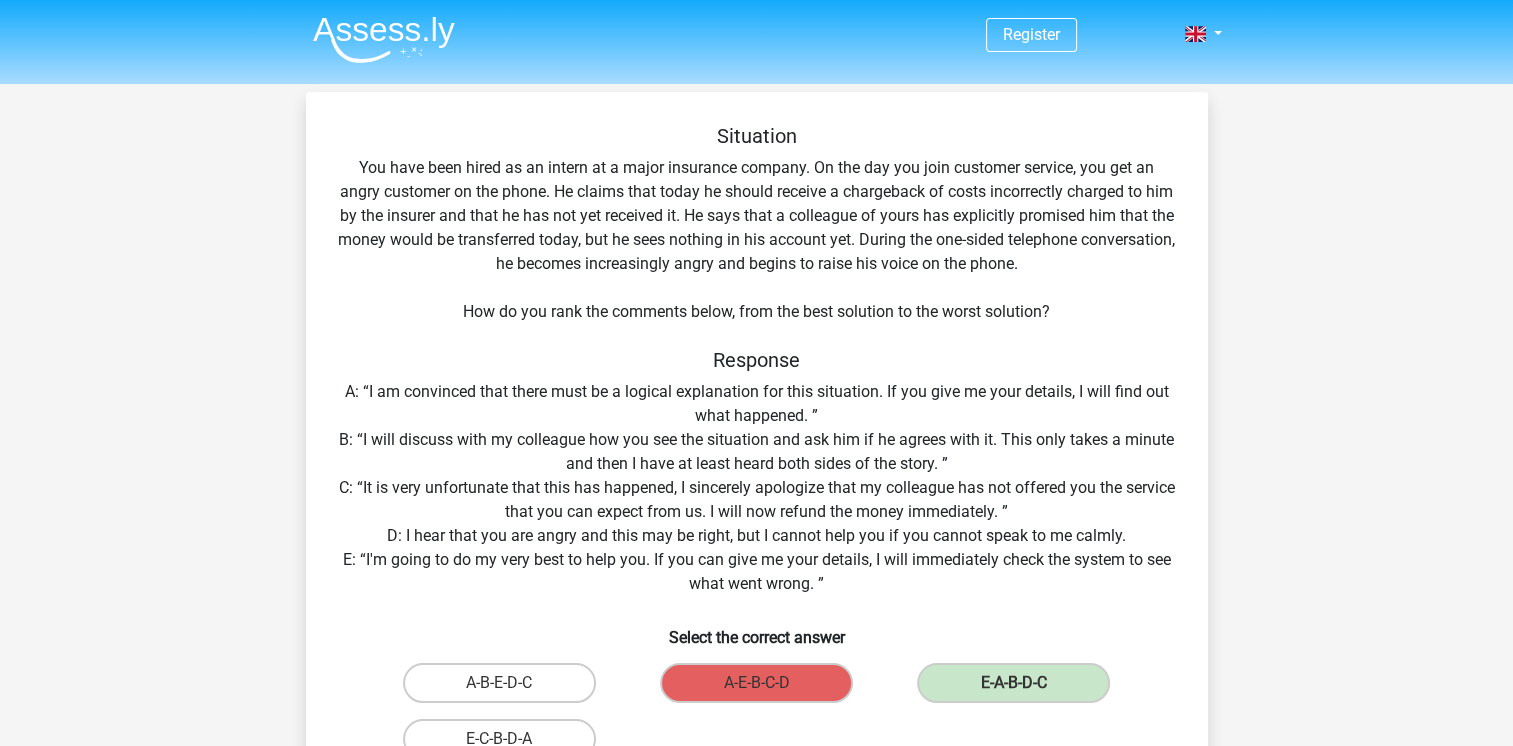 drag, startPoint x: 829, startPoint y: 594, endPoint x: 864, endPoint y: 622, distance: 44.82187 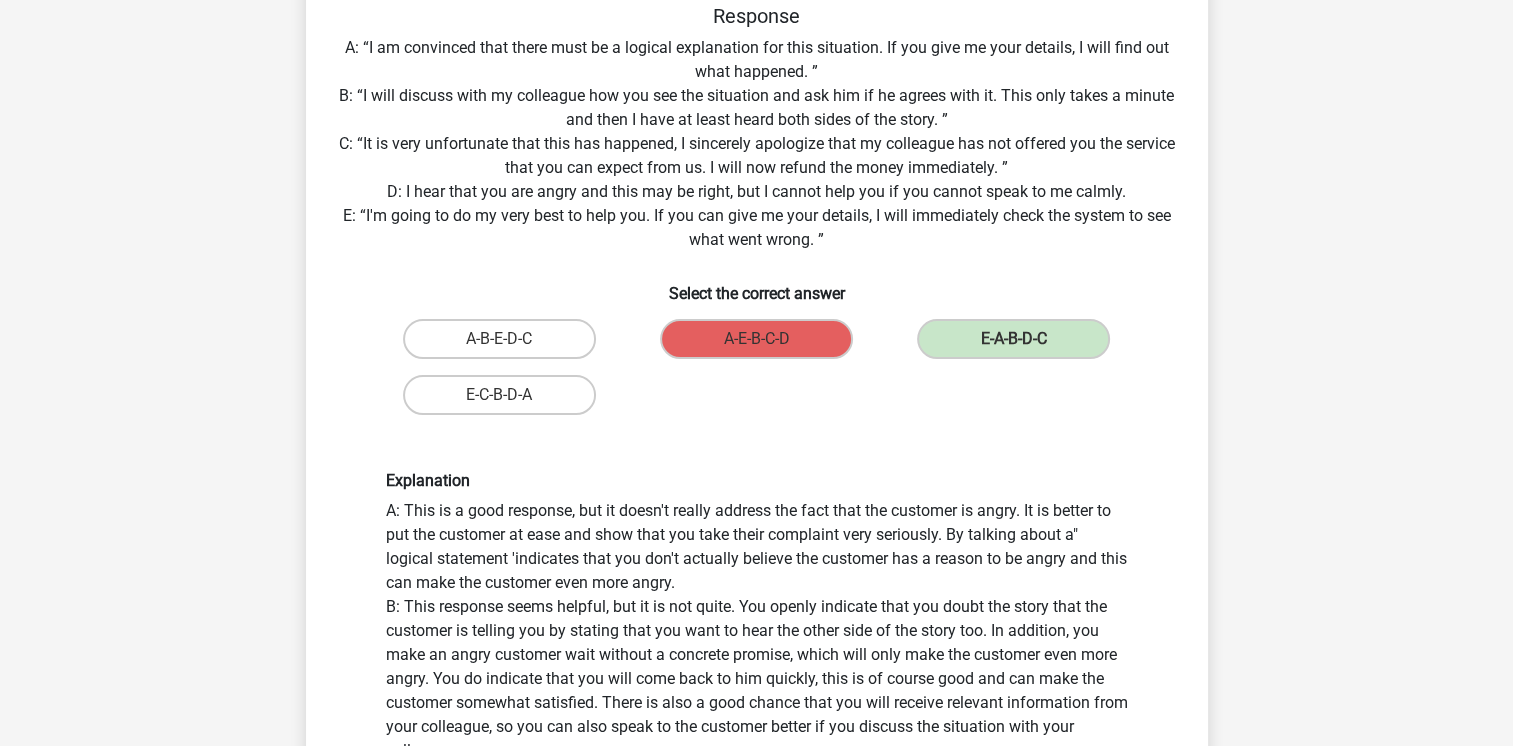 scroll, scrollTop: 111, scrollLeft: 0, axis: vertical 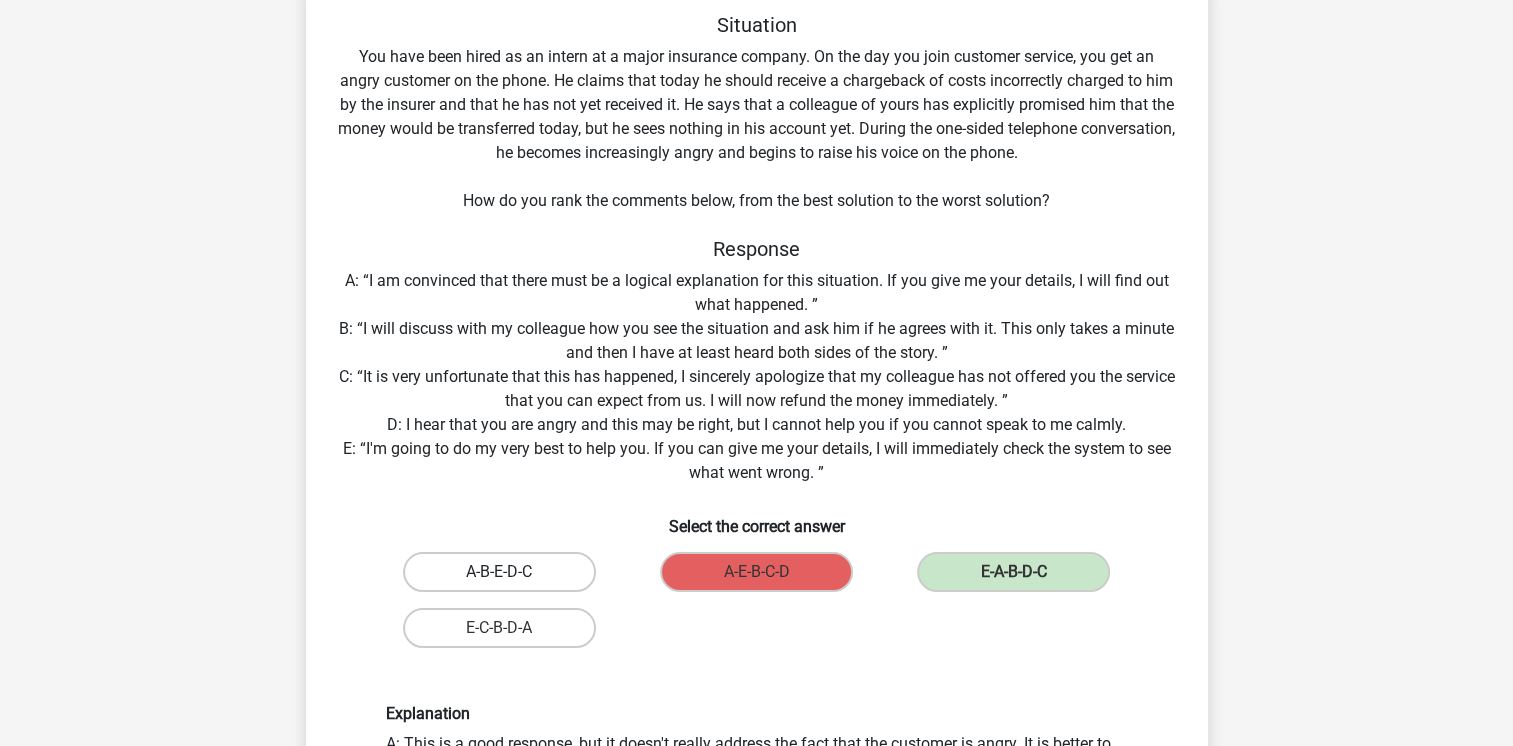 click on "A-B-E-D-C" at bounding box center [499, 572] 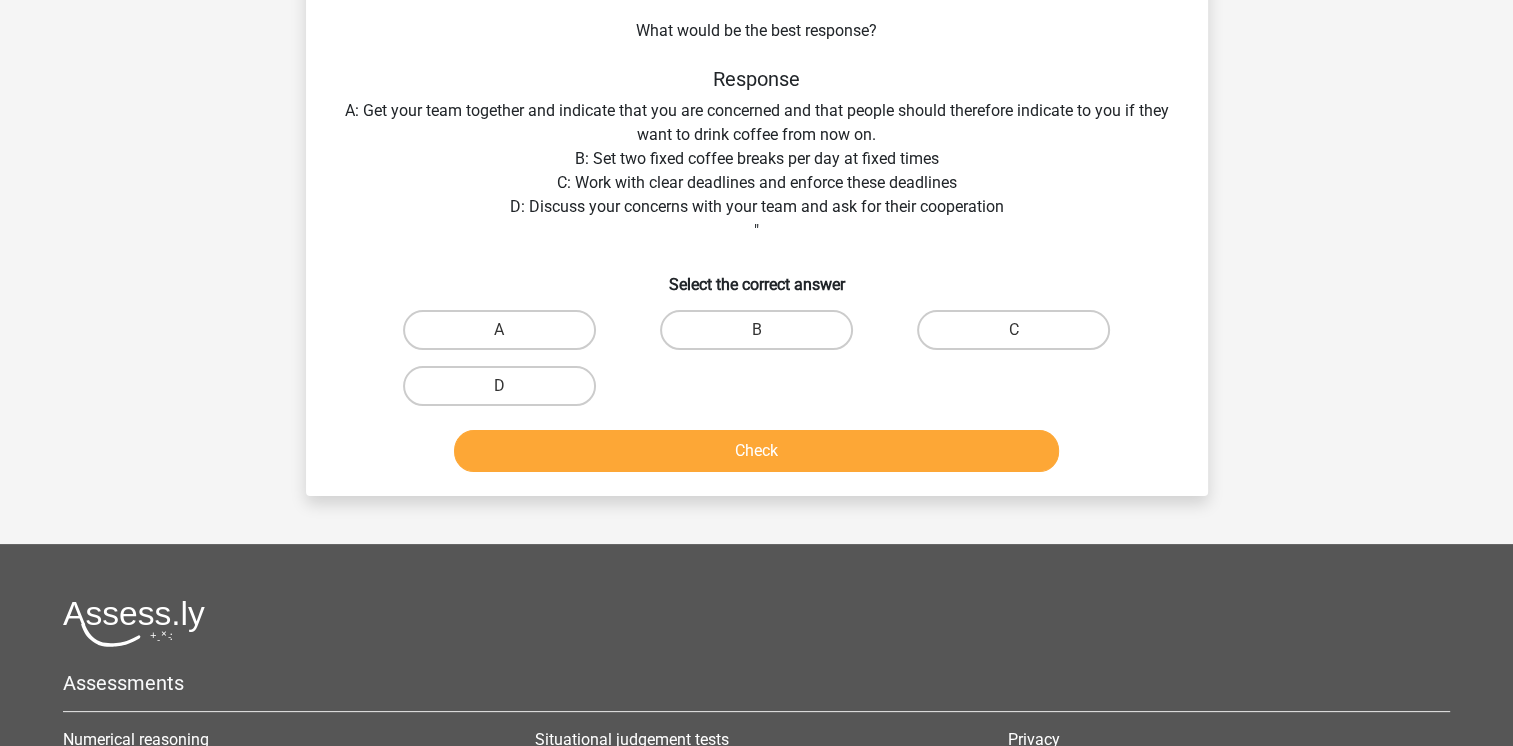 scroll, scrollTop: 300, scrollLeft: 0, axis: vertical 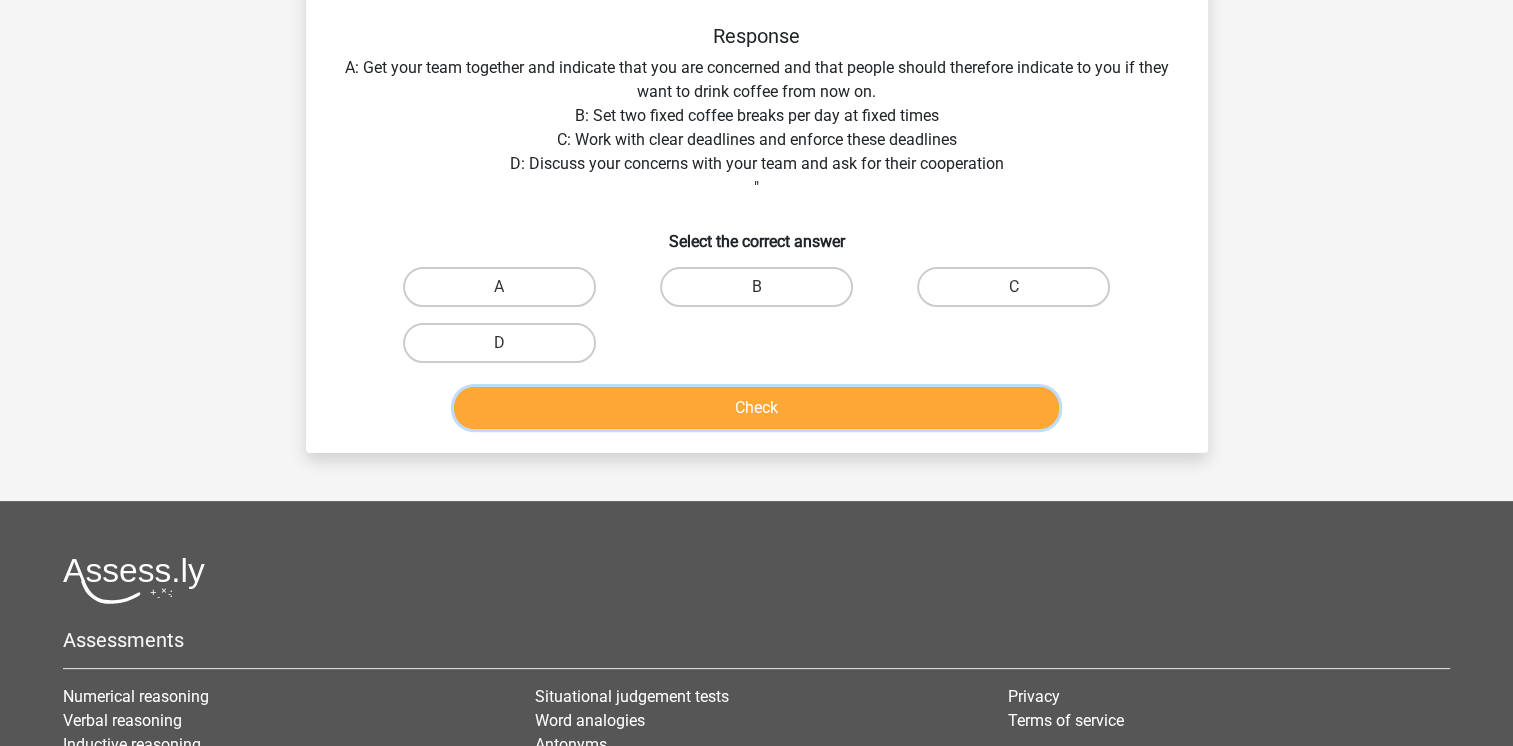 click on "Check" at bounding box center [756, 408] 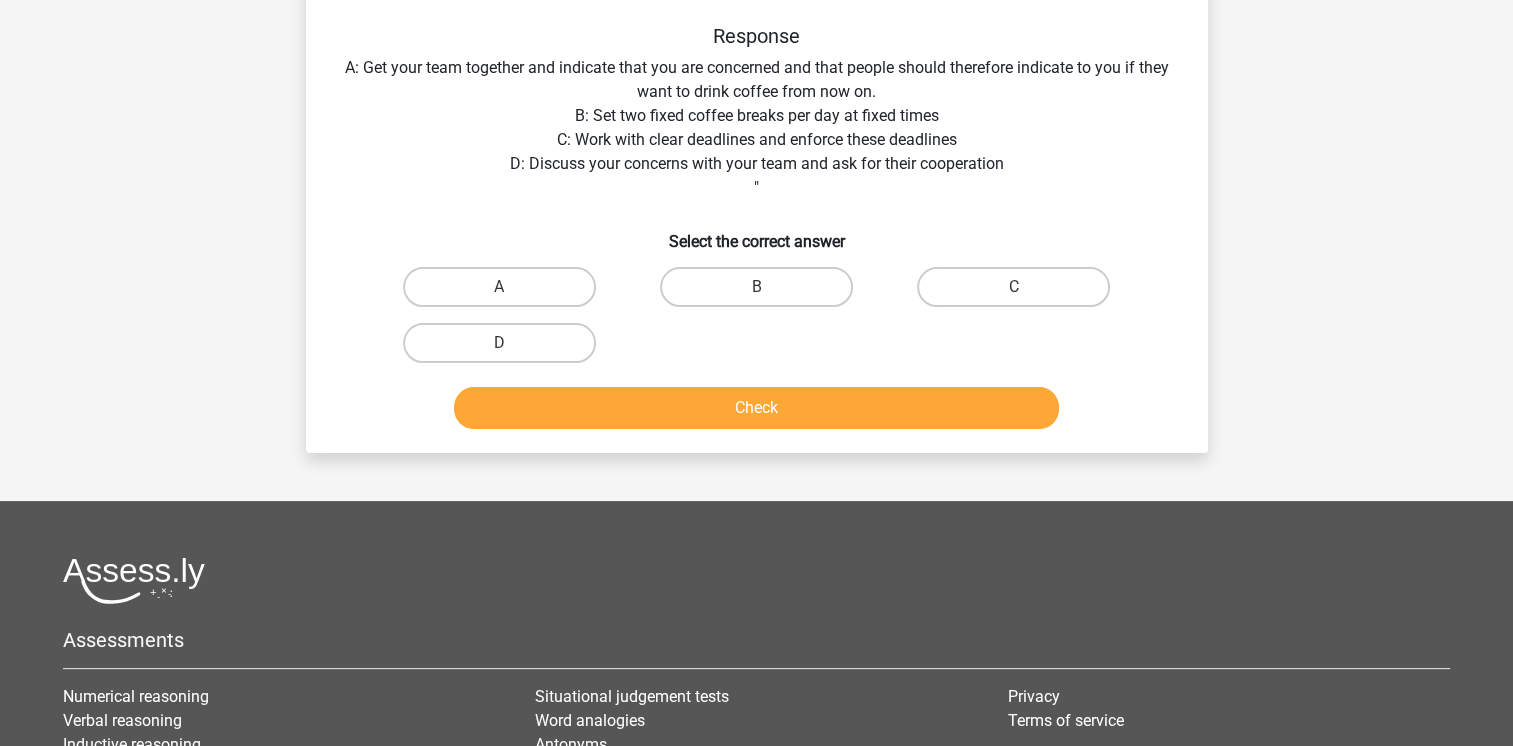 scroll, scrollTop: 200, scrollLeft: 0, axis: vertical 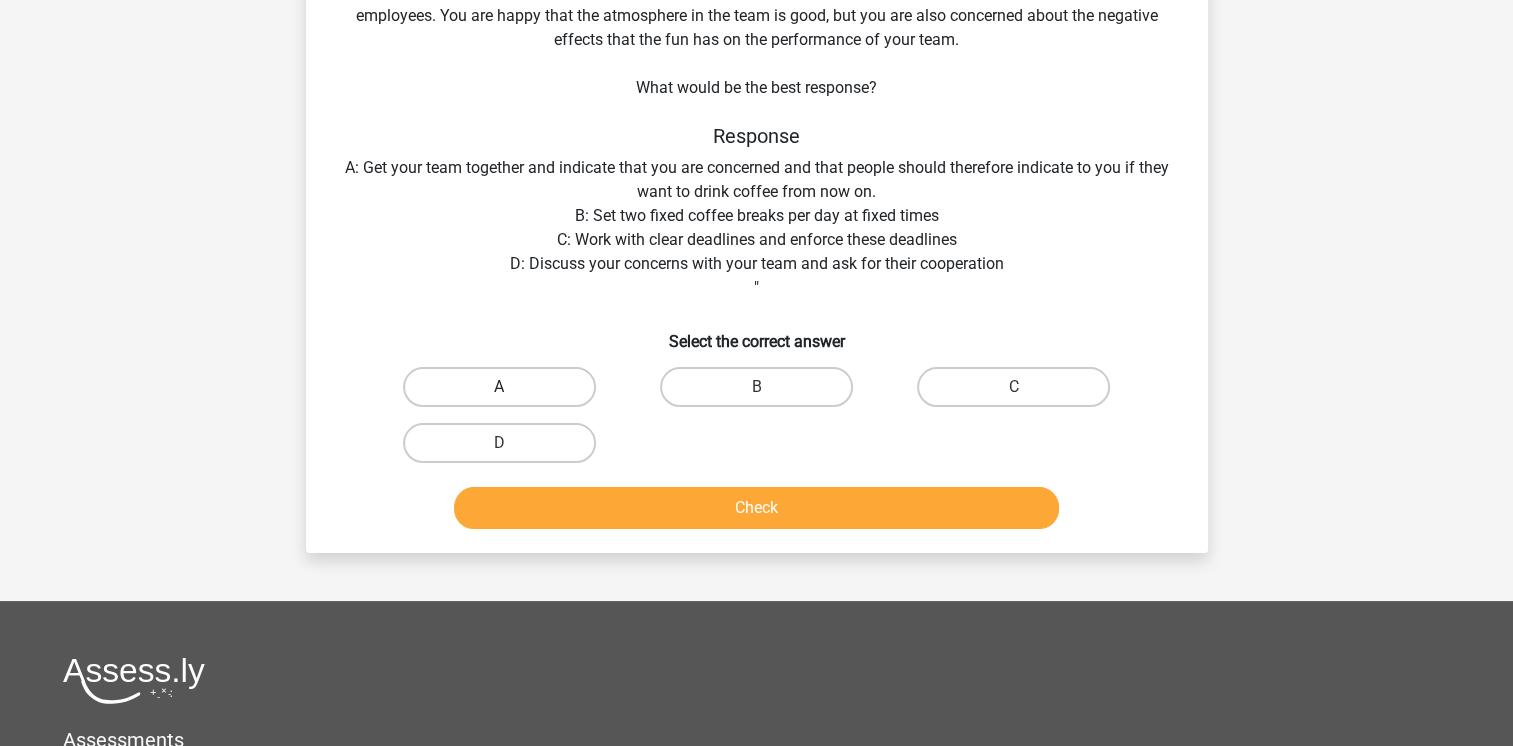 click on "A" at bounding box center (499, 387) 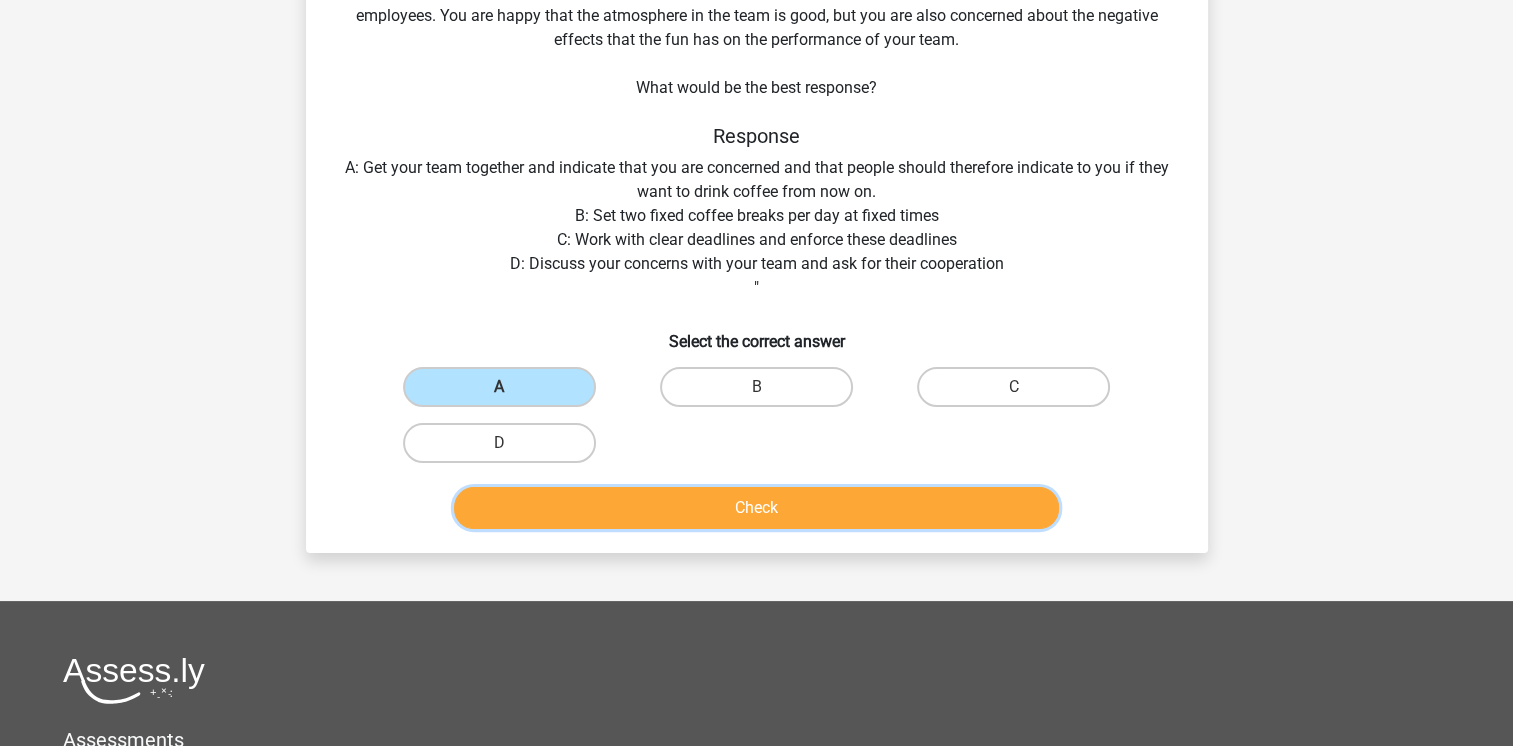 click on "Check" at bounding box center (756, 508) 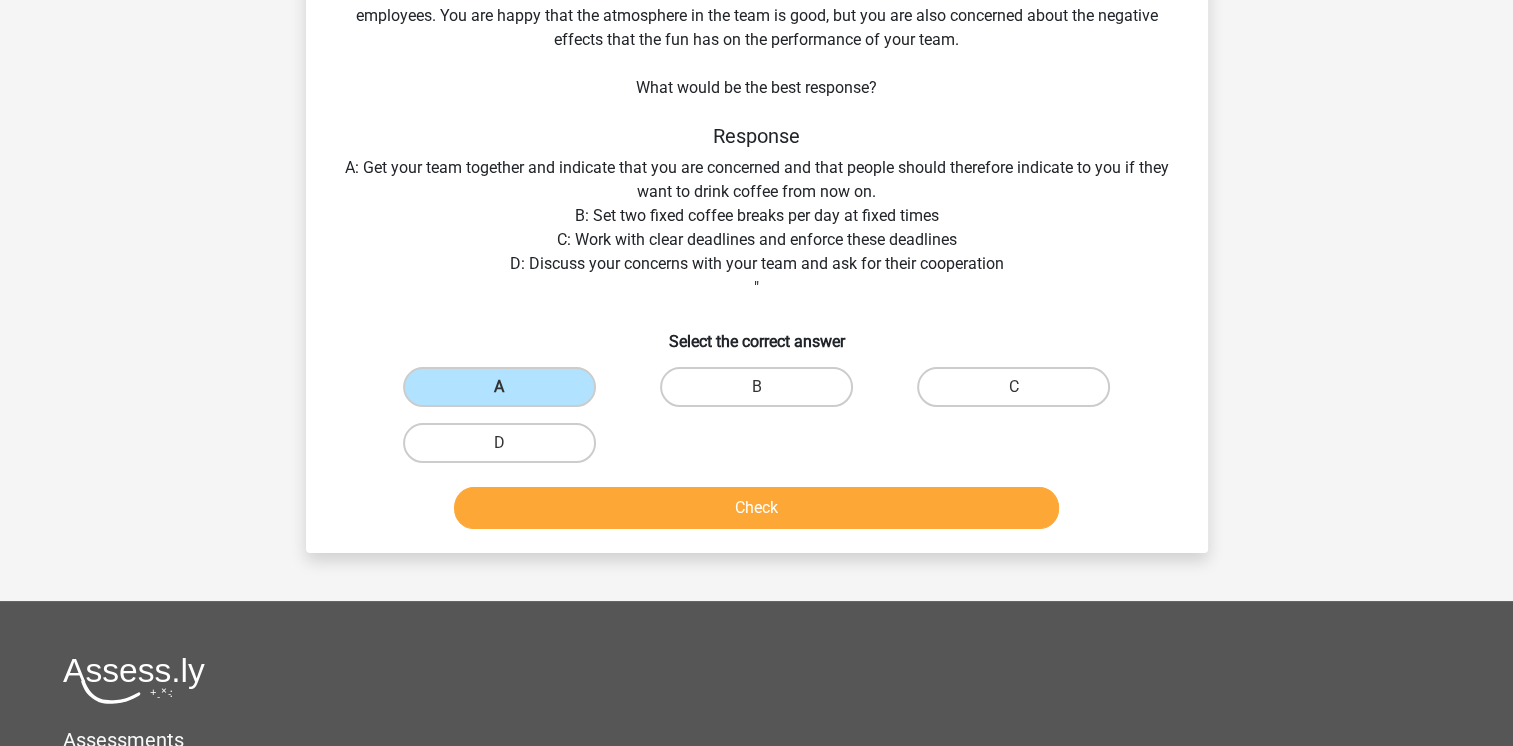 click on "B" at bounding box center (762, 393) 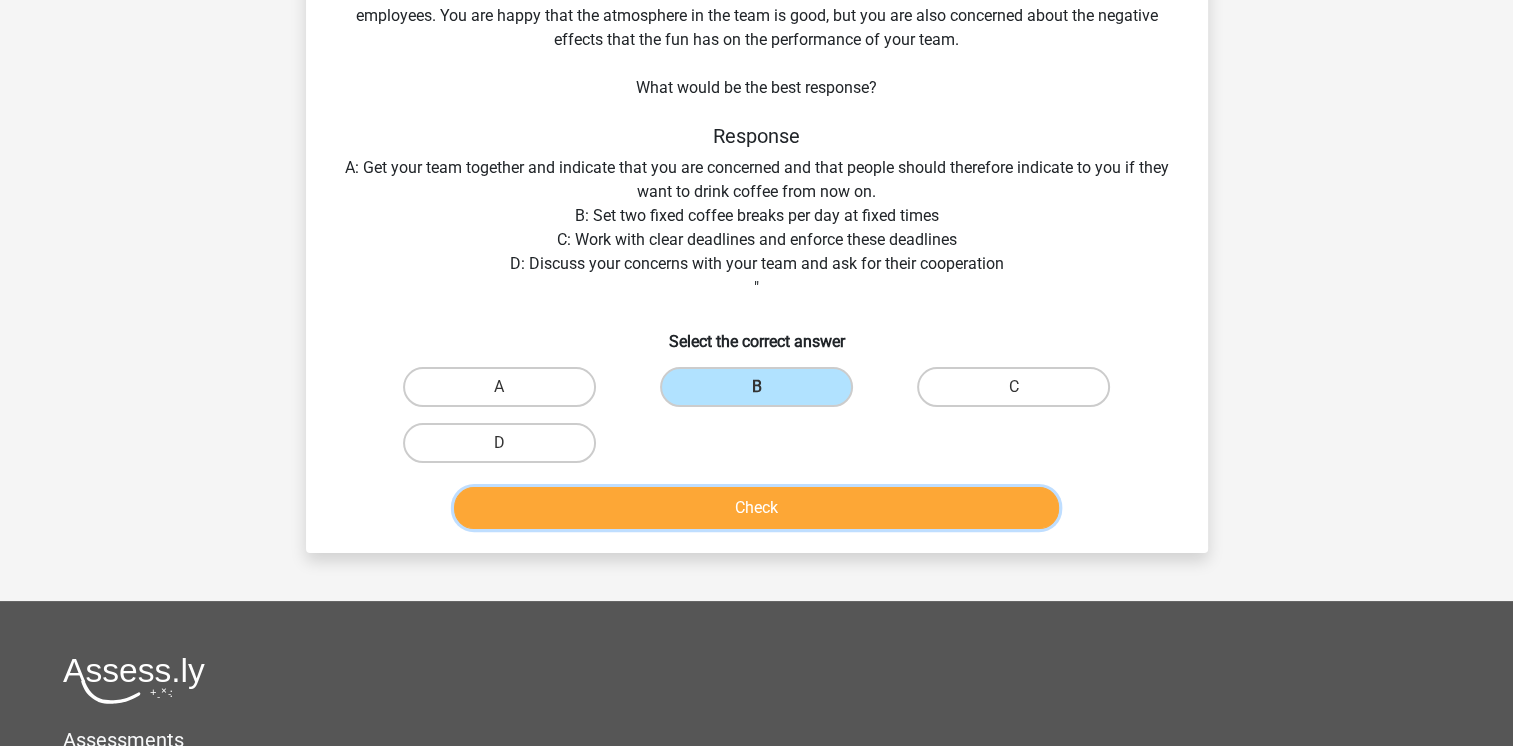 click on "Check" at bounding box center (756, 508) 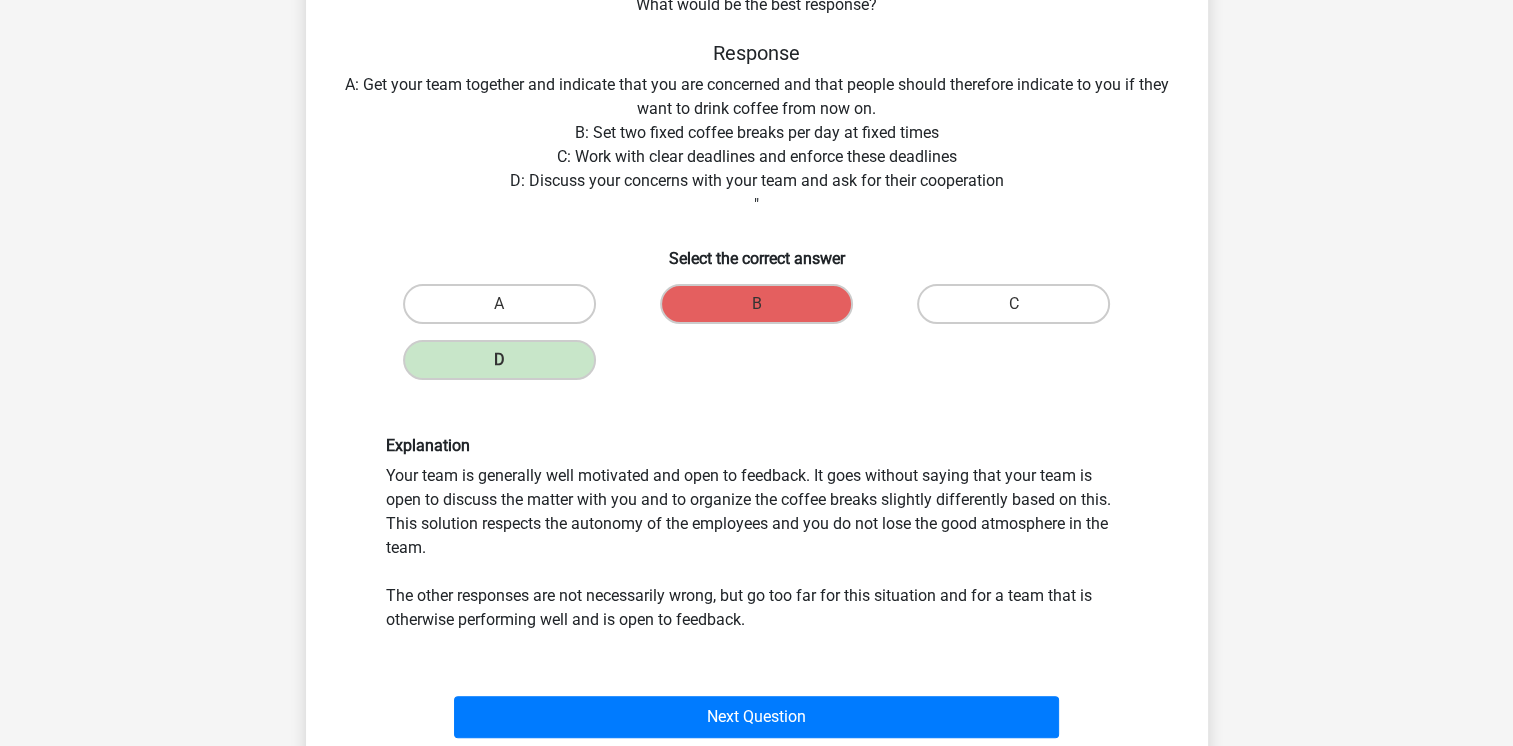 scroll, scrollTop: 600, scrollLeft: 0, axis: vertical 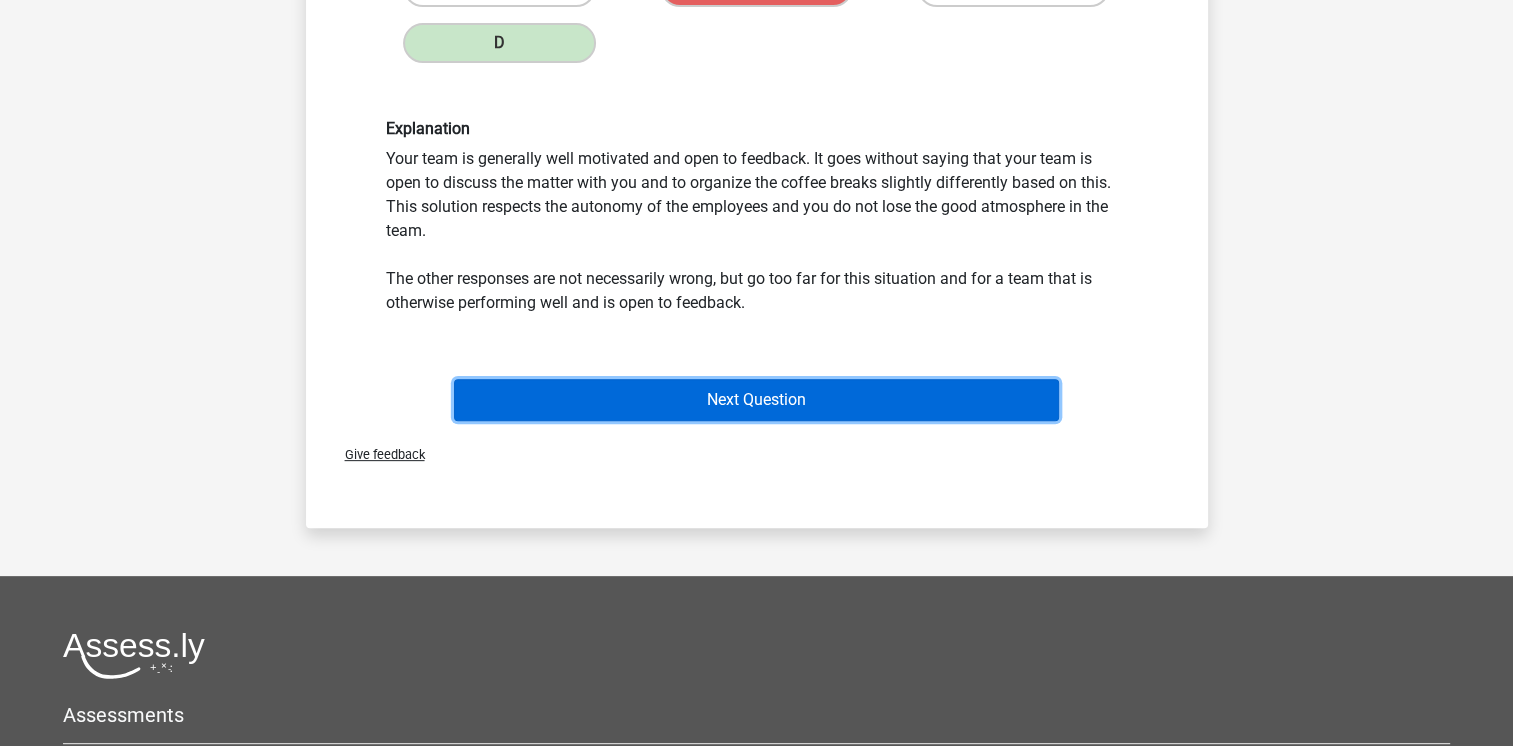click on "Next Question" at bounding box center (756, 400) 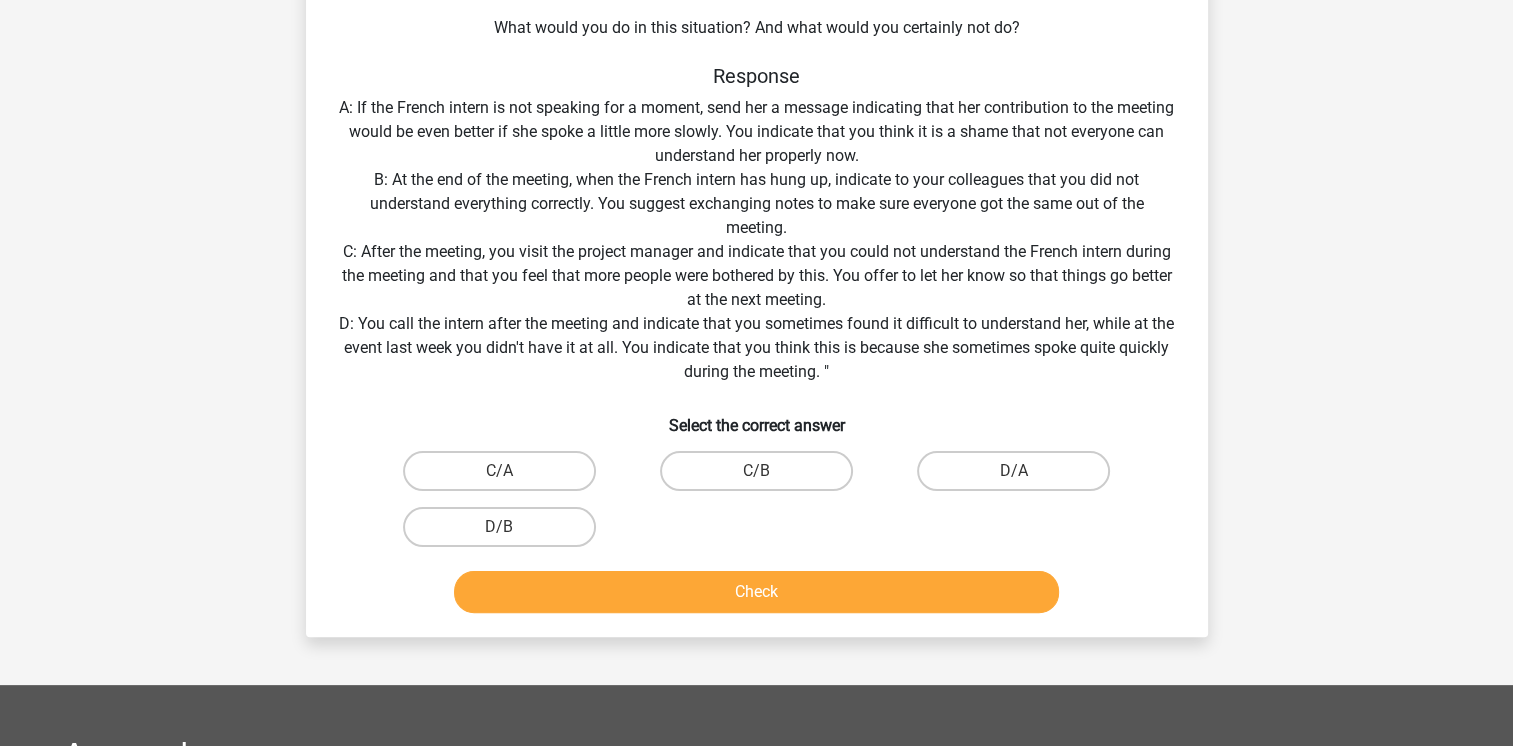 scroll, scrollTop: 392, scrollLeft: 0, axis: vertical 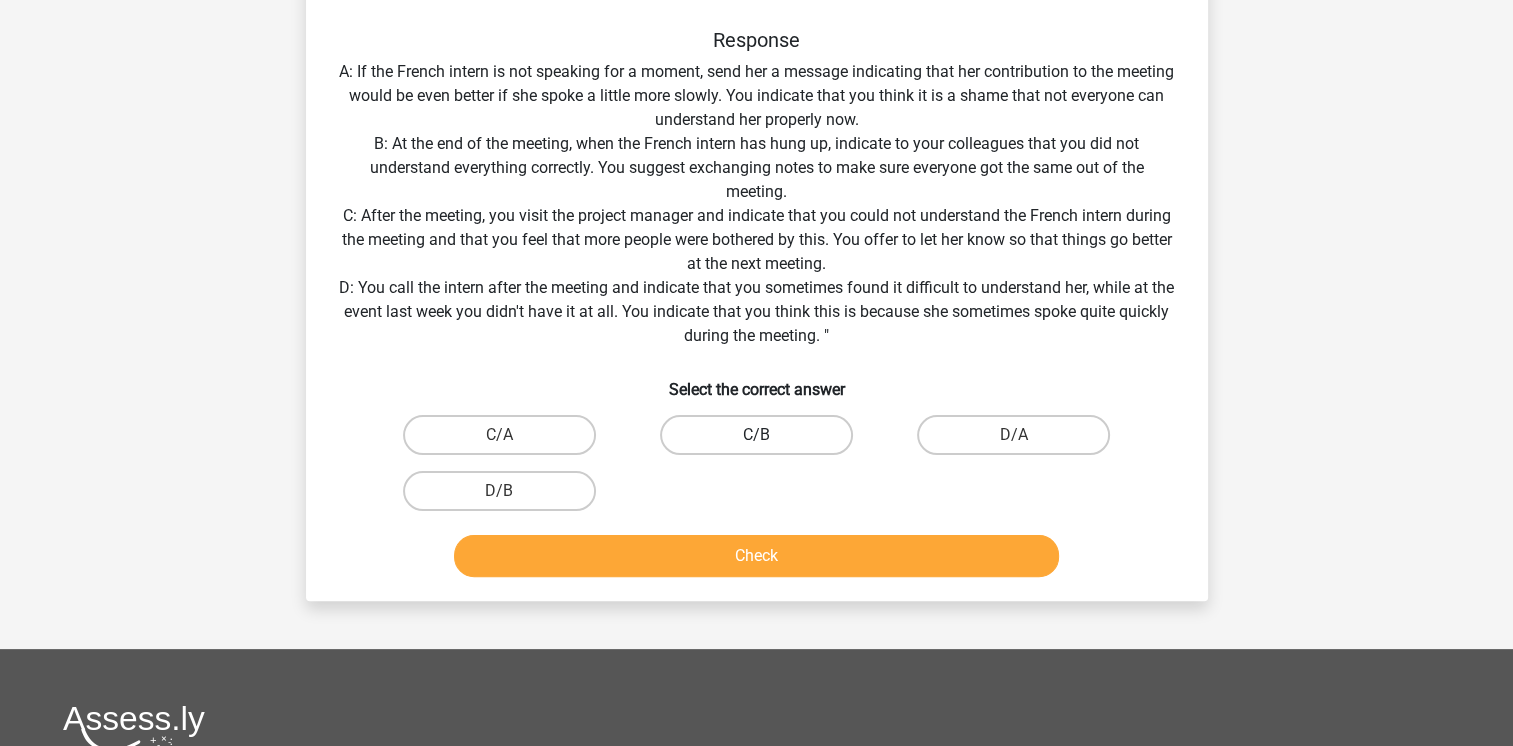 click on "C/B" at bounding box center [756, 435] 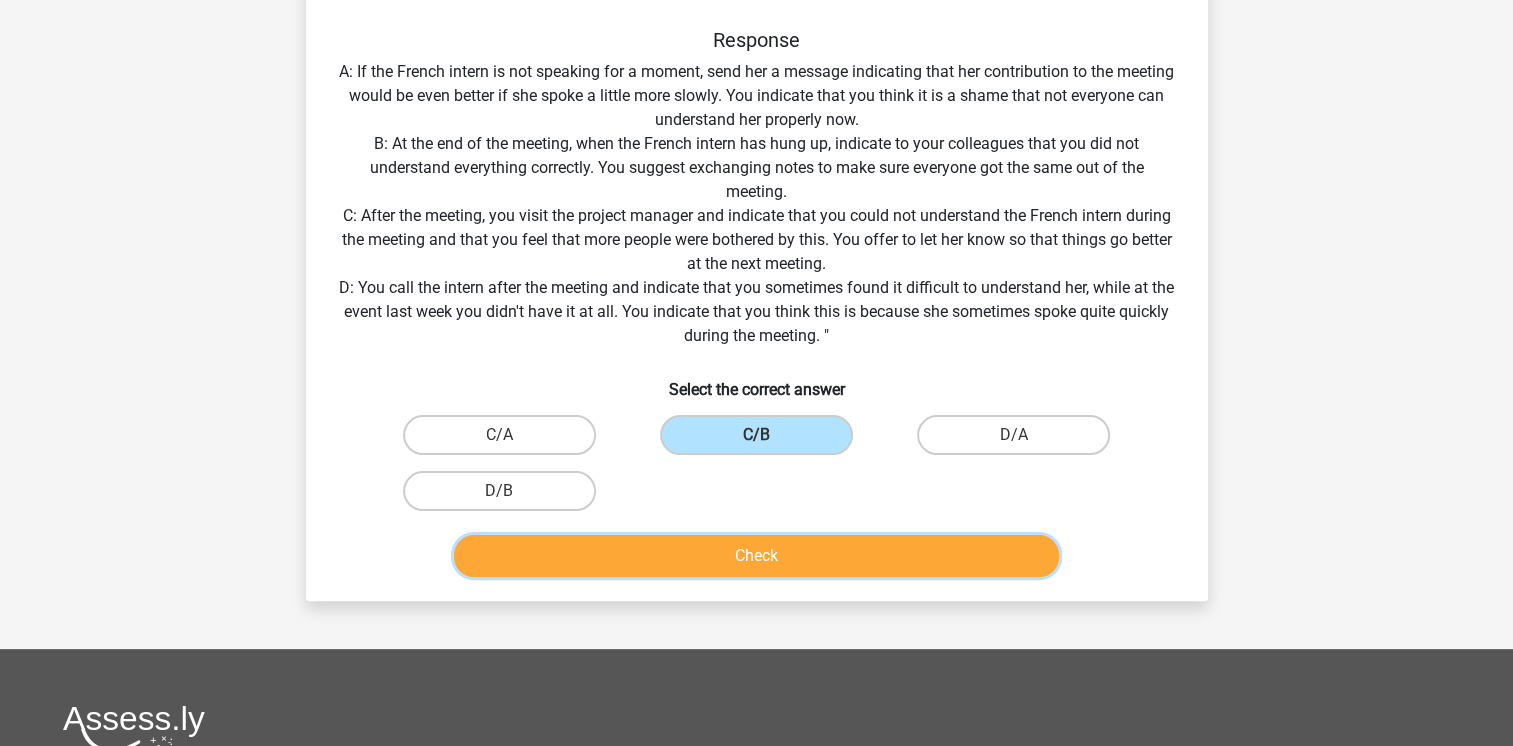 click on "Check" at bounding box center (756, 556) 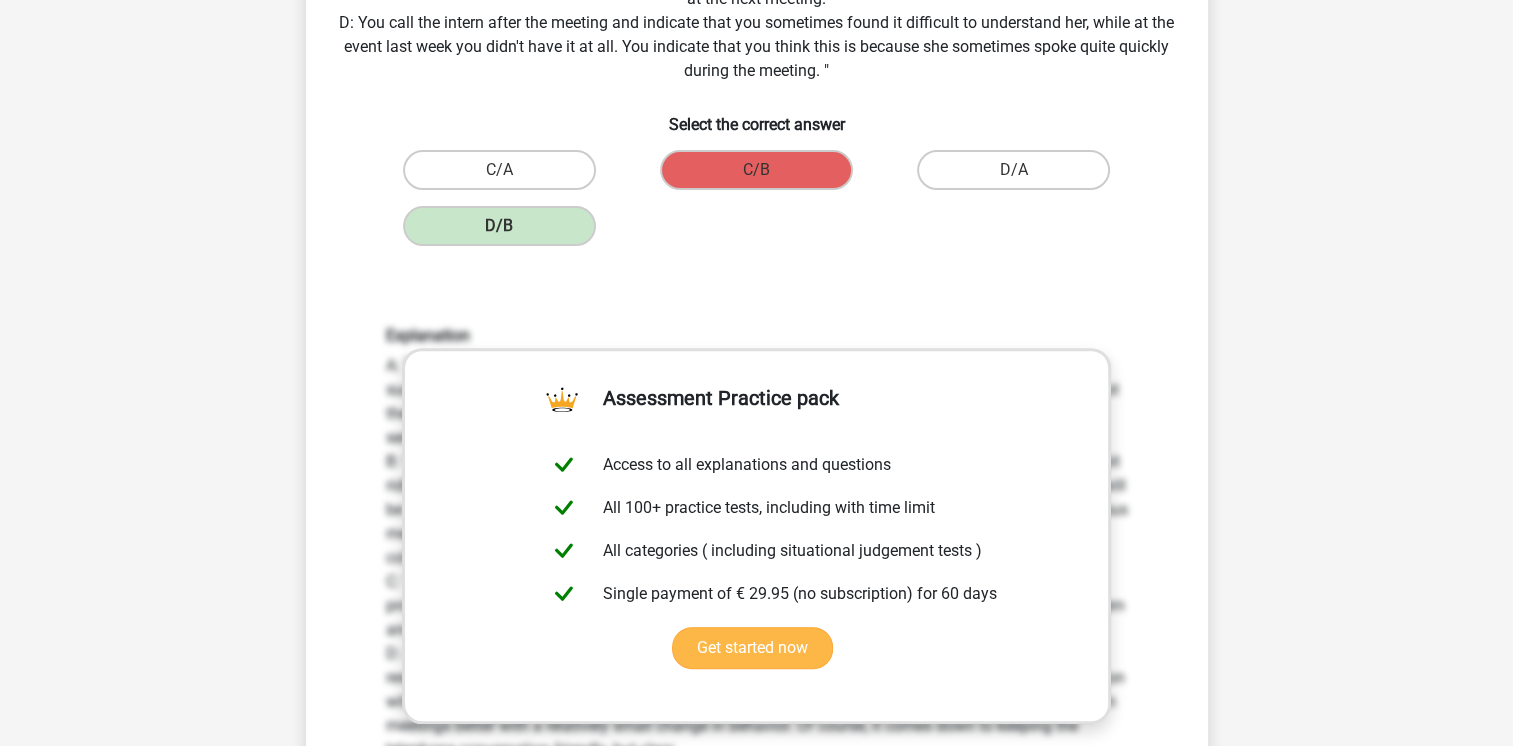 scroll, scrollTop: 692, scrollLeft: 0, axis: vertical 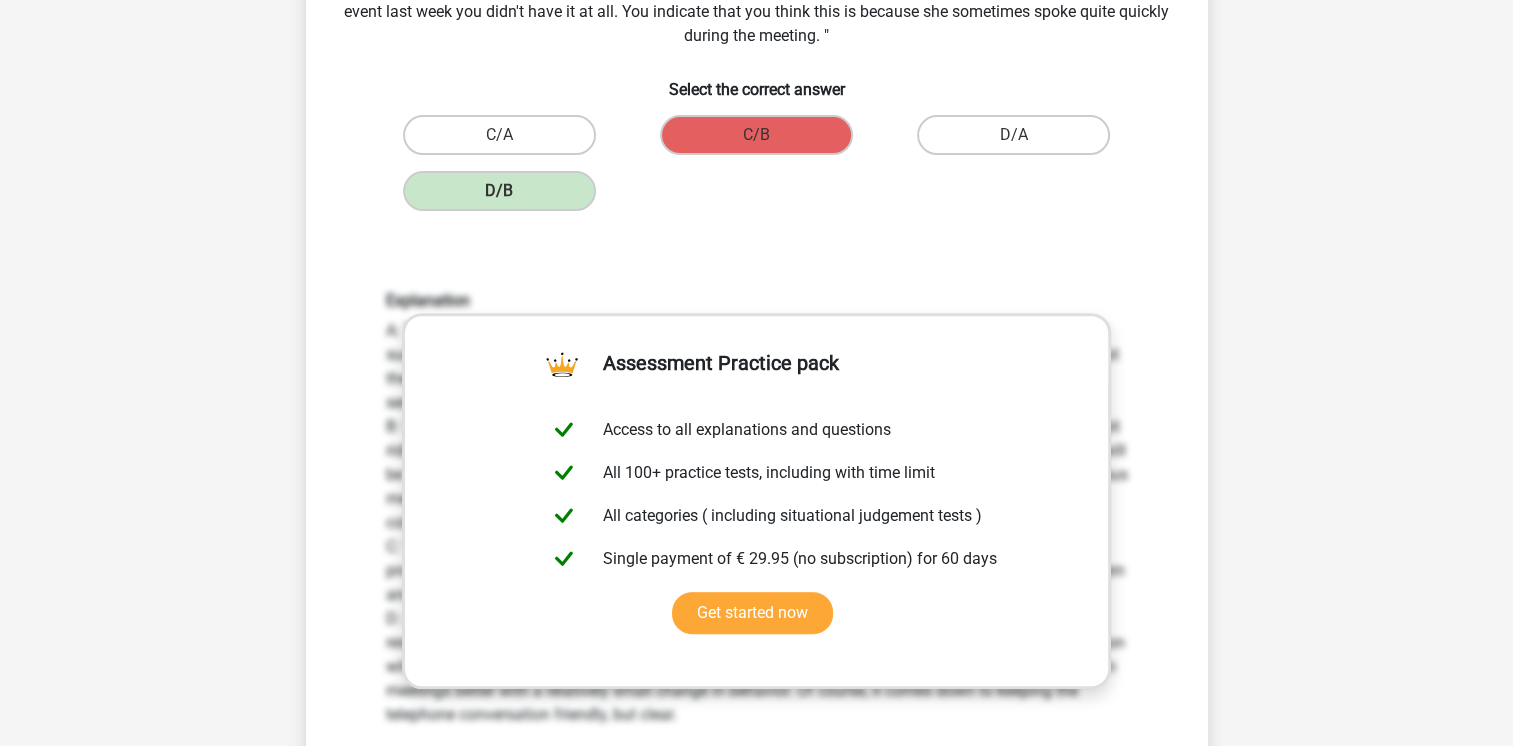click on "Explanation
A: This response may come from the best of intentions, but may not have the best outcome. Giving her such direct feedback during the meeting may make her even more nervous. In addition, a message is not the best medium for personal feedback. this can cause feedback to be misunderstood or not taken seriously. B: With this response you are not giving feedback to the intern and you are actually making her look a bit ridiculous to your colleagues. At the next meeting everyone will probably not be able to hear her and it will be more difficult to give feedback, because she will then wonder if she could be heard properly at previous meetings. Your colleagues may also feel uncomfortable about someone who comments about a colleague with whom they are working." at bounding box center [757, 553] 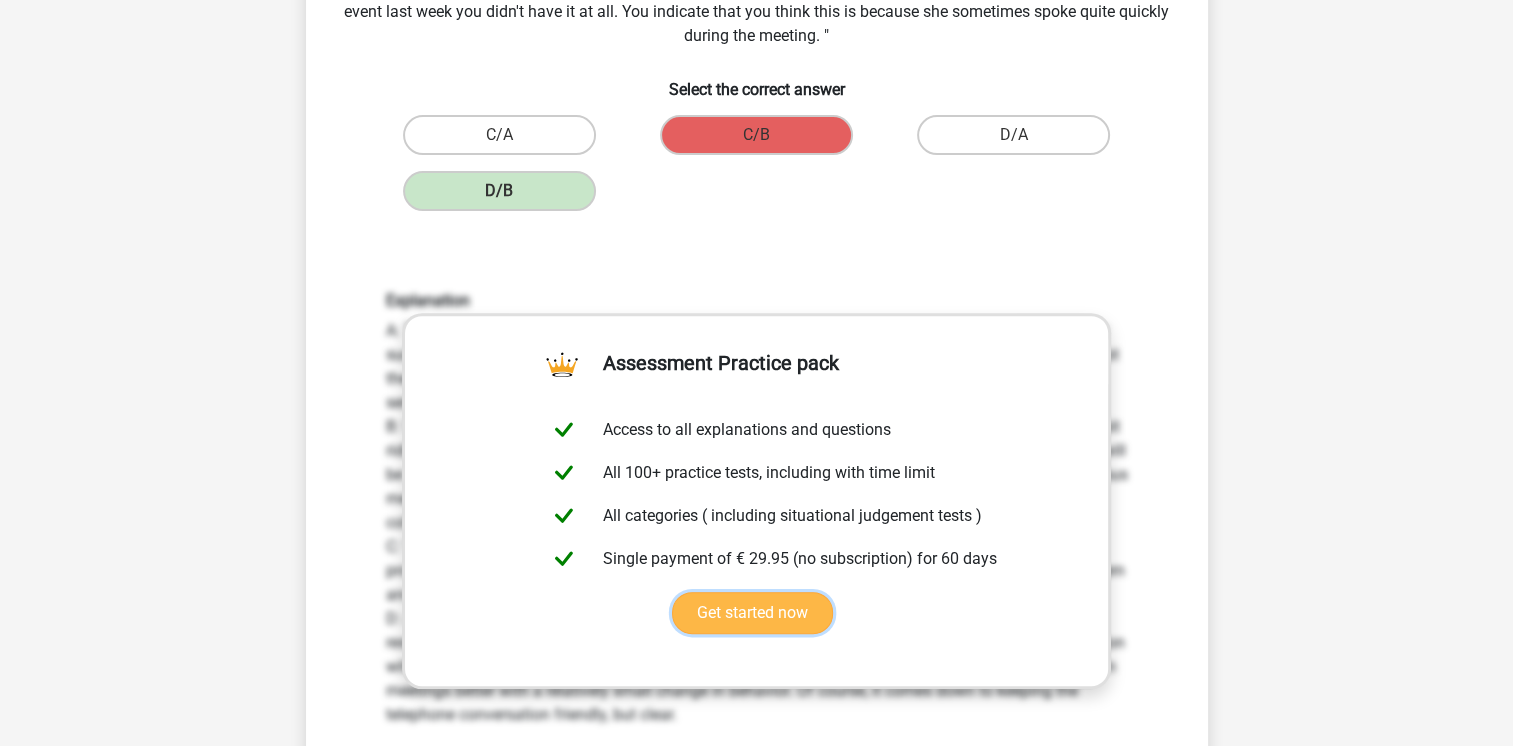 click on "Get started now" at bounding box center [752, 613] 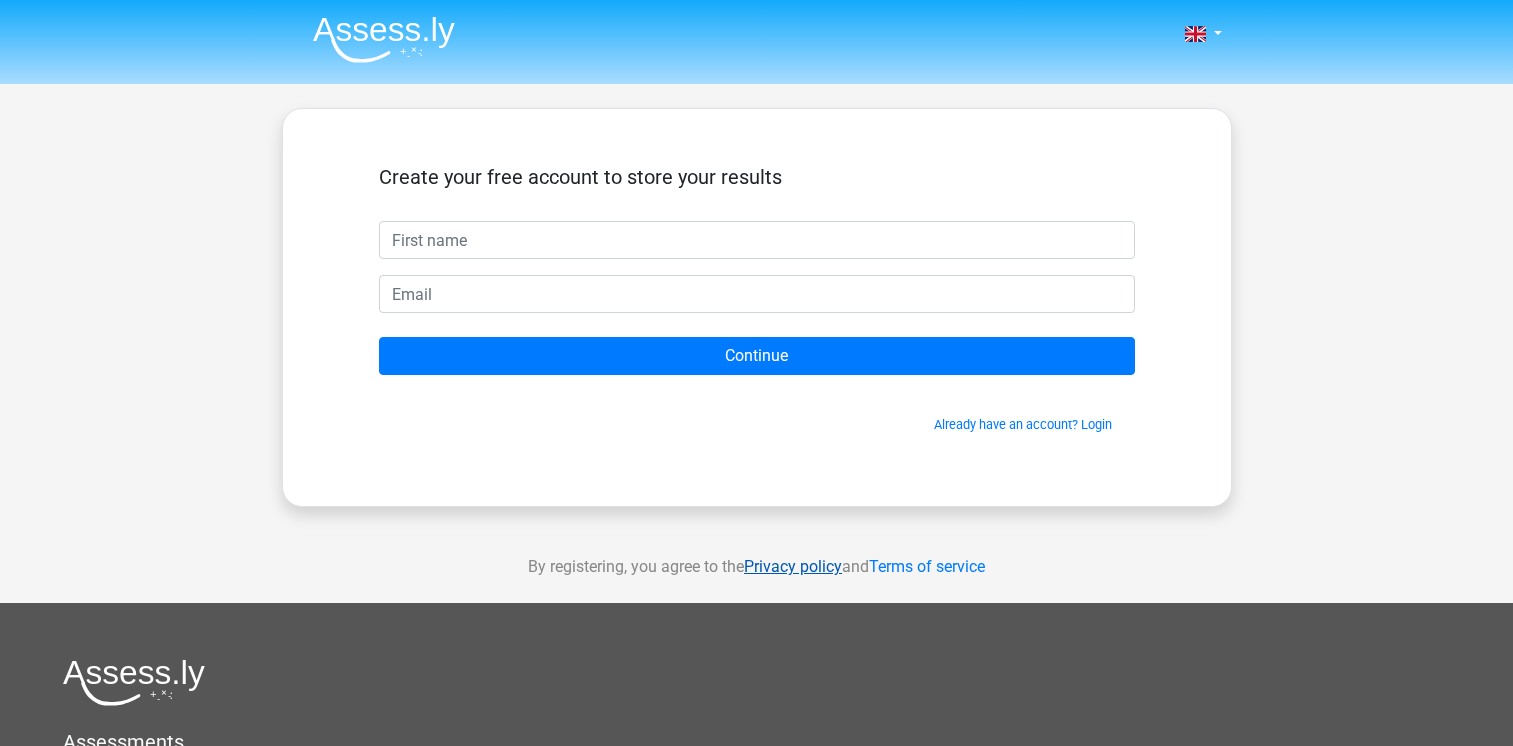 scroll, scrollTop: 0, scrollLeft: 0, axis: both 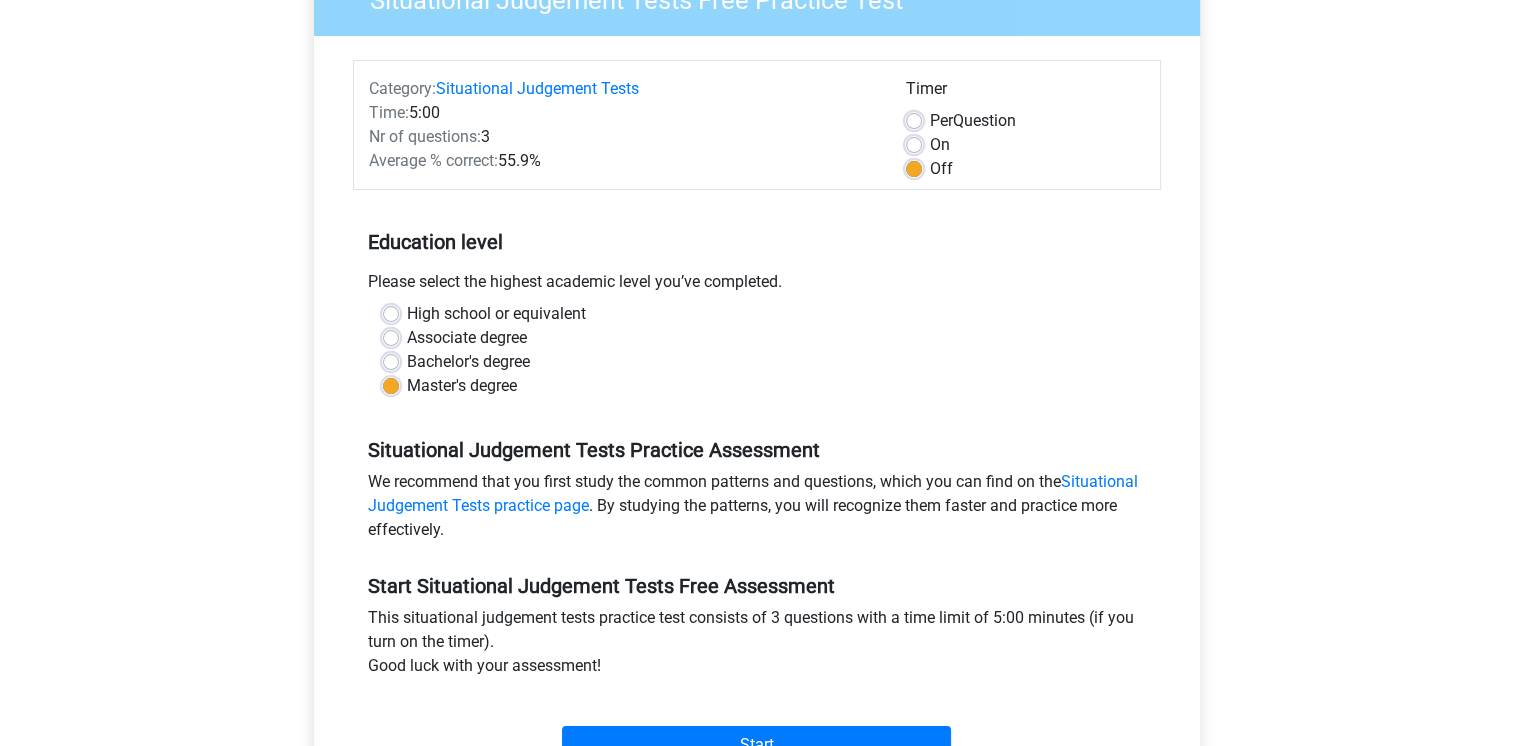 click on "Bachelor's degree" at bounding box center (468, 362) 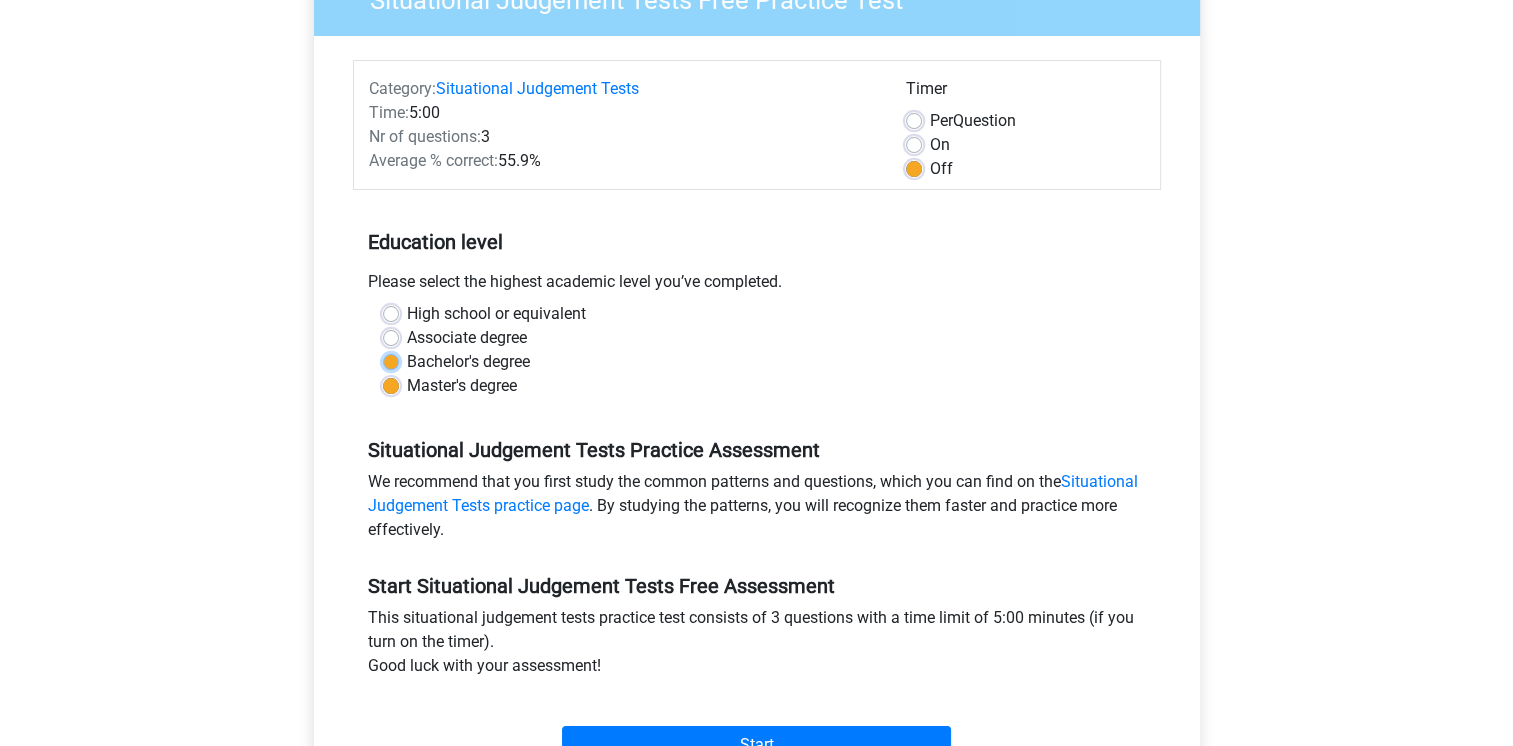 click on "Bachelor's degree" at bounding box center (391, 360) 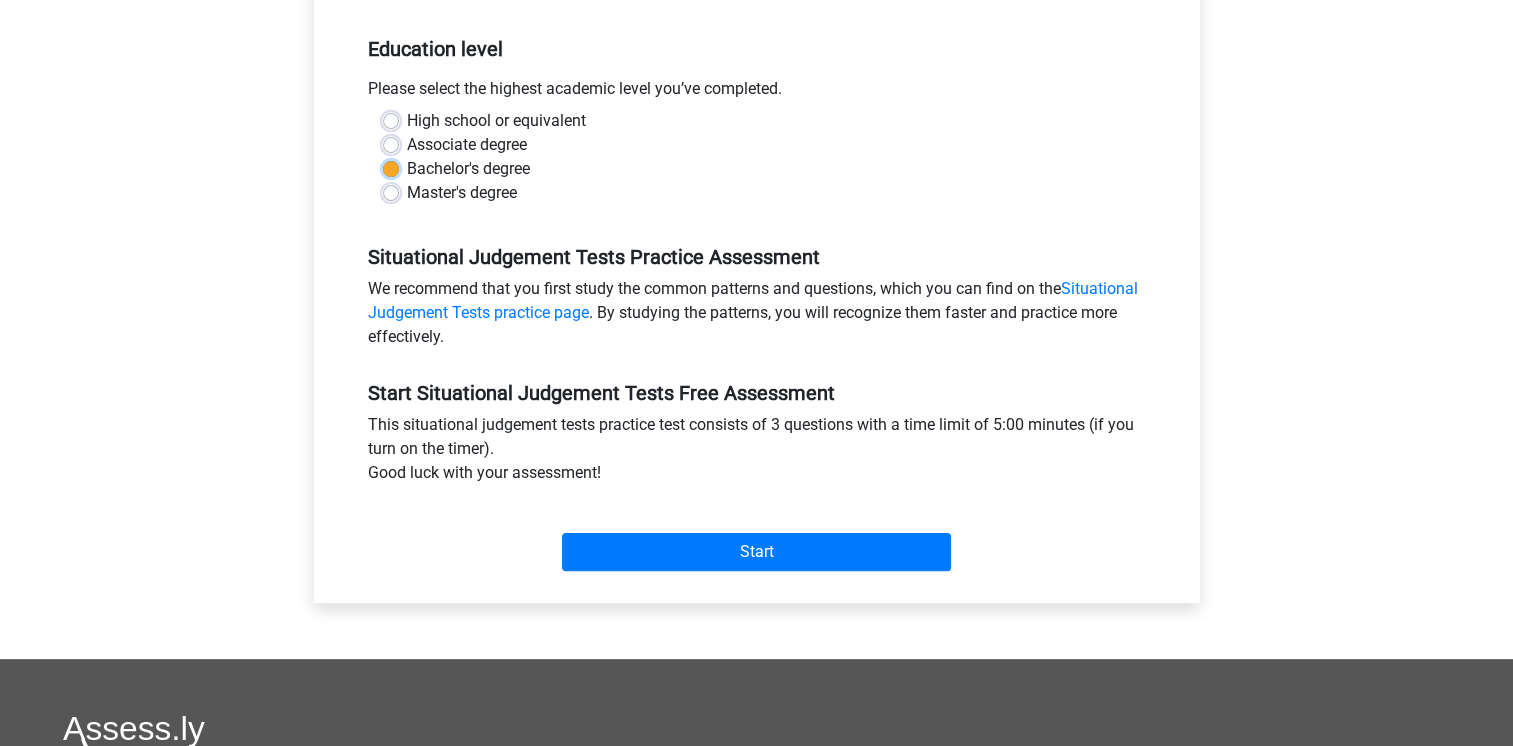 scroll, scrollTop: 400, scrollLeft: 0, axis: vertical 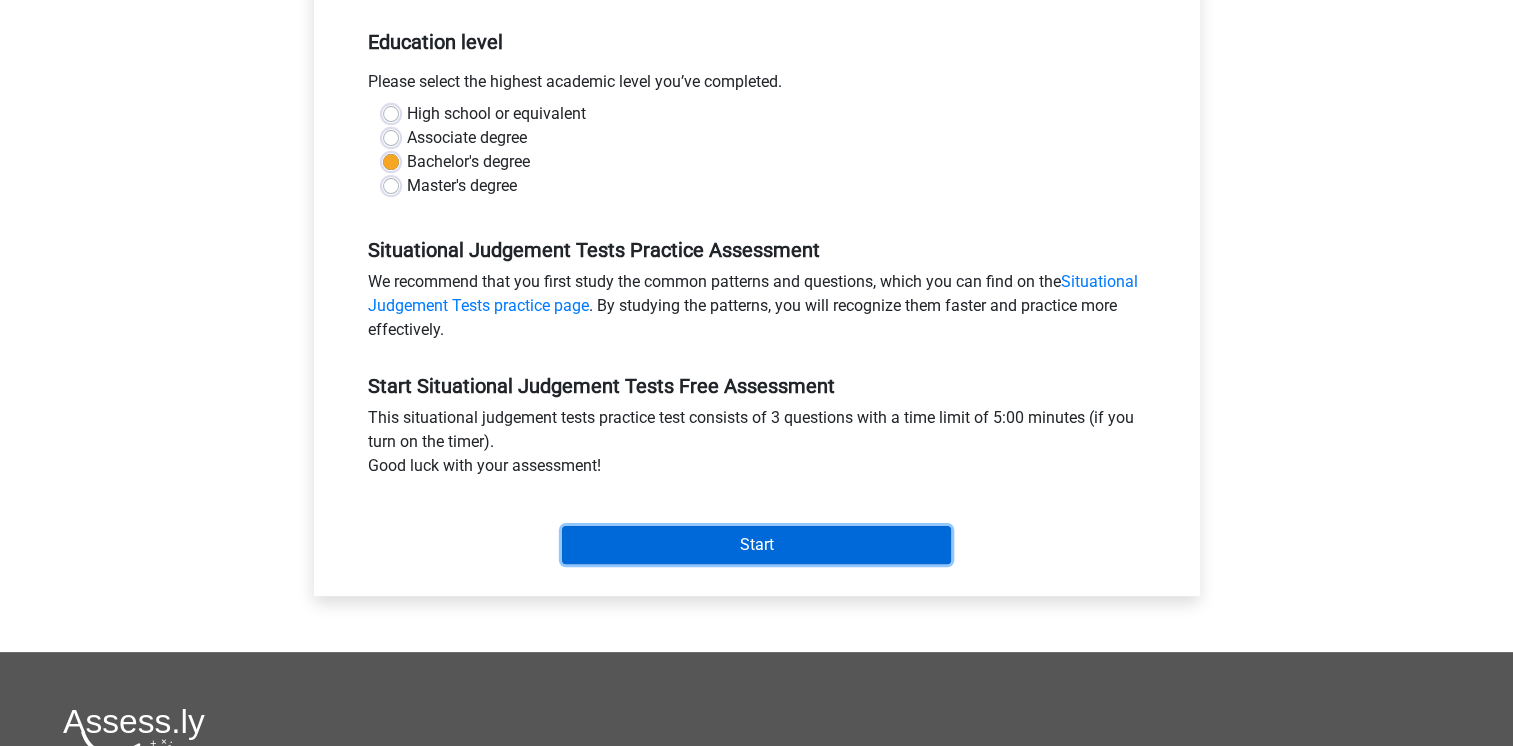 click on "Start" at bounding box center [756, 545] 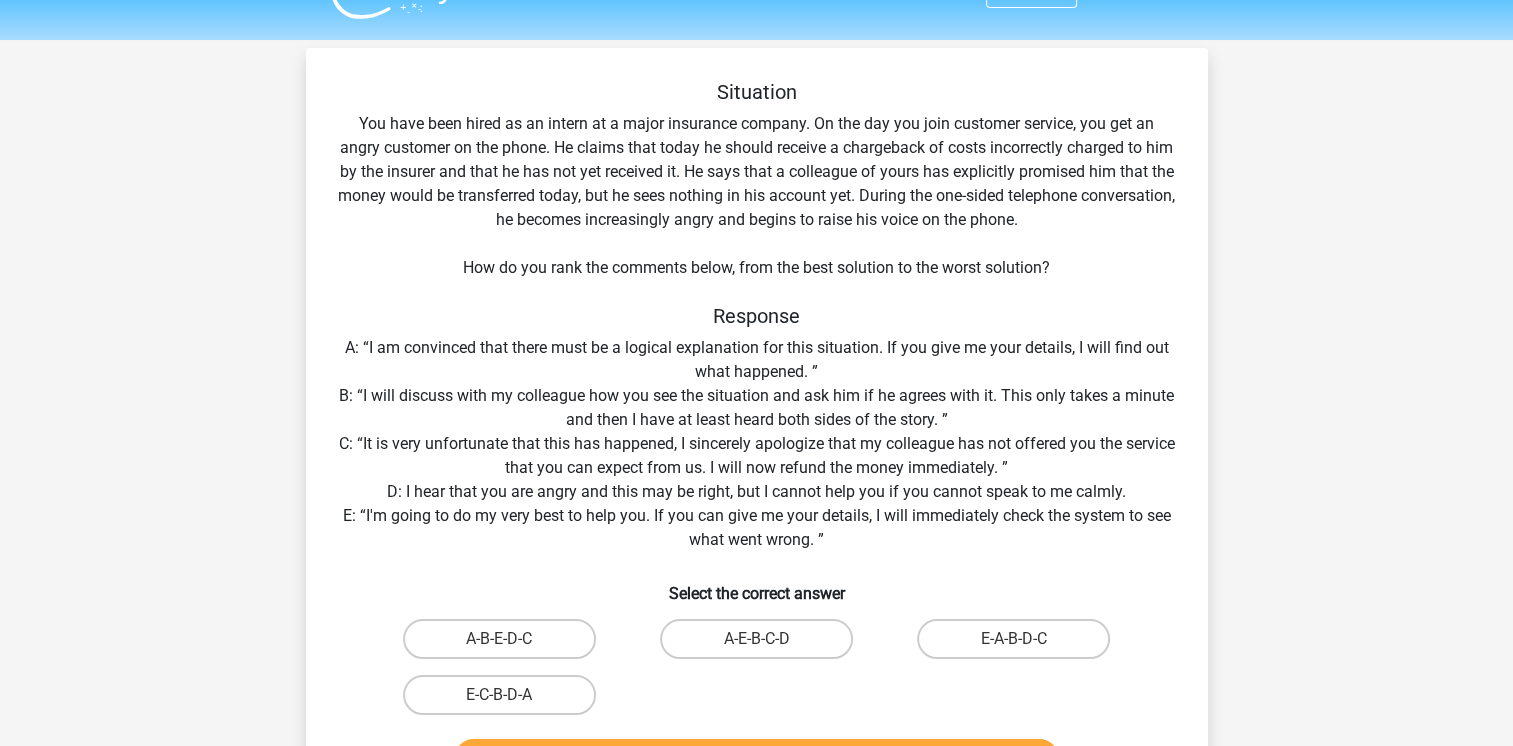 scroll, scrollTop: 0, scrollLeft: 0, axis: both 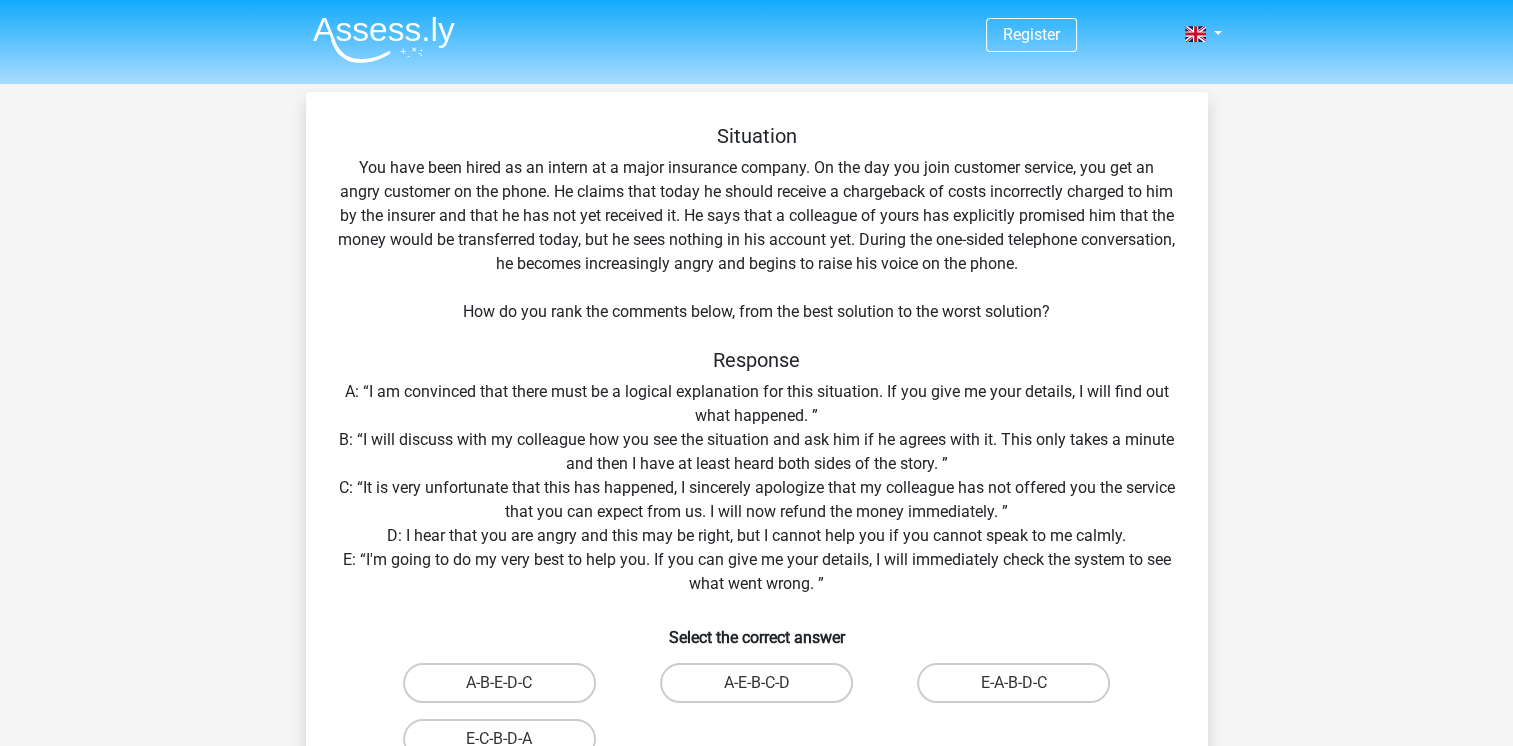 click on "Situation You have been hired as an intern at a major insurance company. On the day you join customer service, you get an angry customer on the phone. He claims that today he should receive a chargeback of costs incorrectly charged to him by the insurer and that he has not yet received it. He says that a colleague of yours has explicitly promised him that the money would be transferred today, but he sees nothing in his account yet. During the one-sided telephone conversation, he becomes increasingly angry and begins to raise his voice on the phone. How do you rank the comments below, from the best solution to the worst solution? Response A: “I am convinced that there must be a logical explanation for this situation. If you give me your details, I will find out what happened. ” D: I hear that you are angry and this may be right, but I cannot help you if you cannot speak to me calmly." at bounding box center (757, 478) 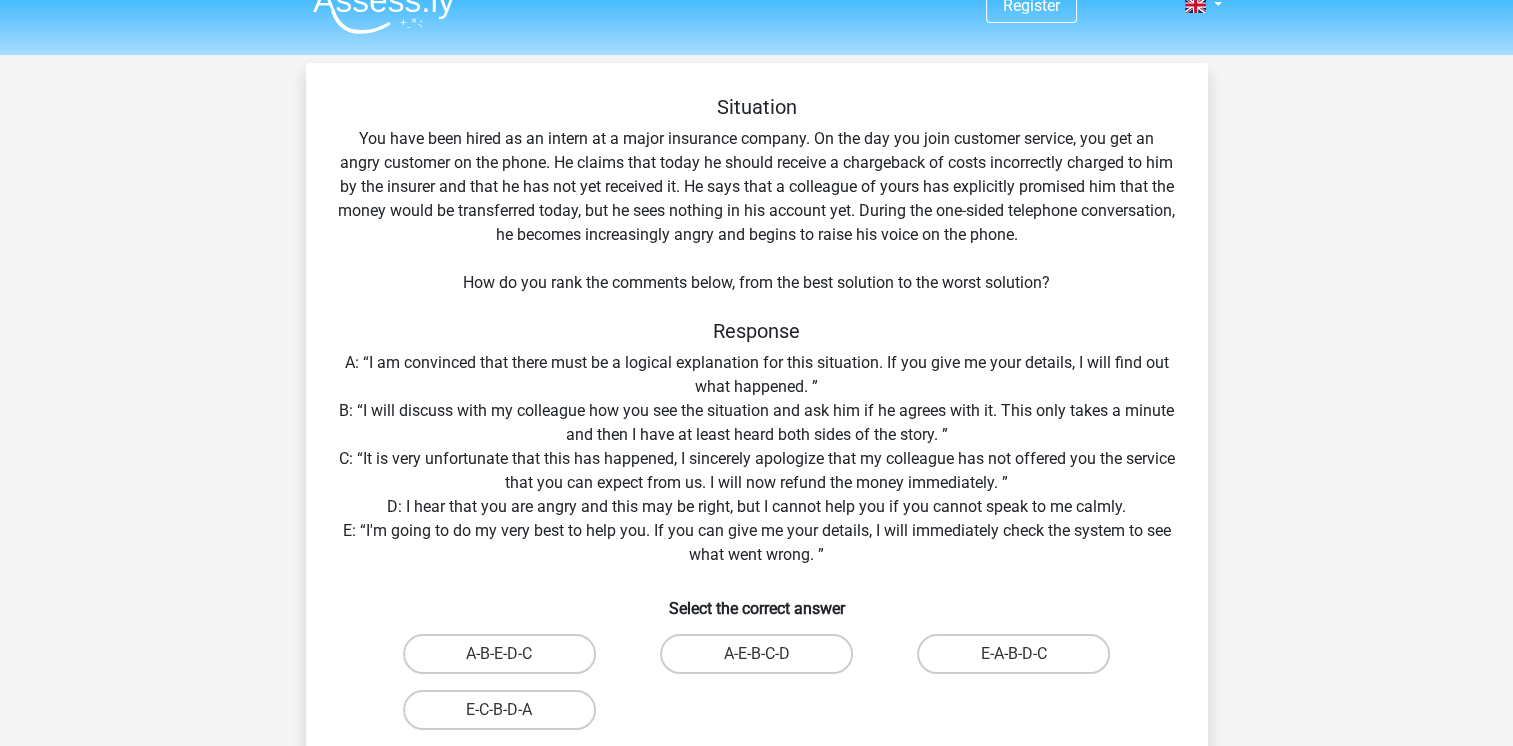 scroll, scrollTop: 0, scrollLeft: 0, axis: both 